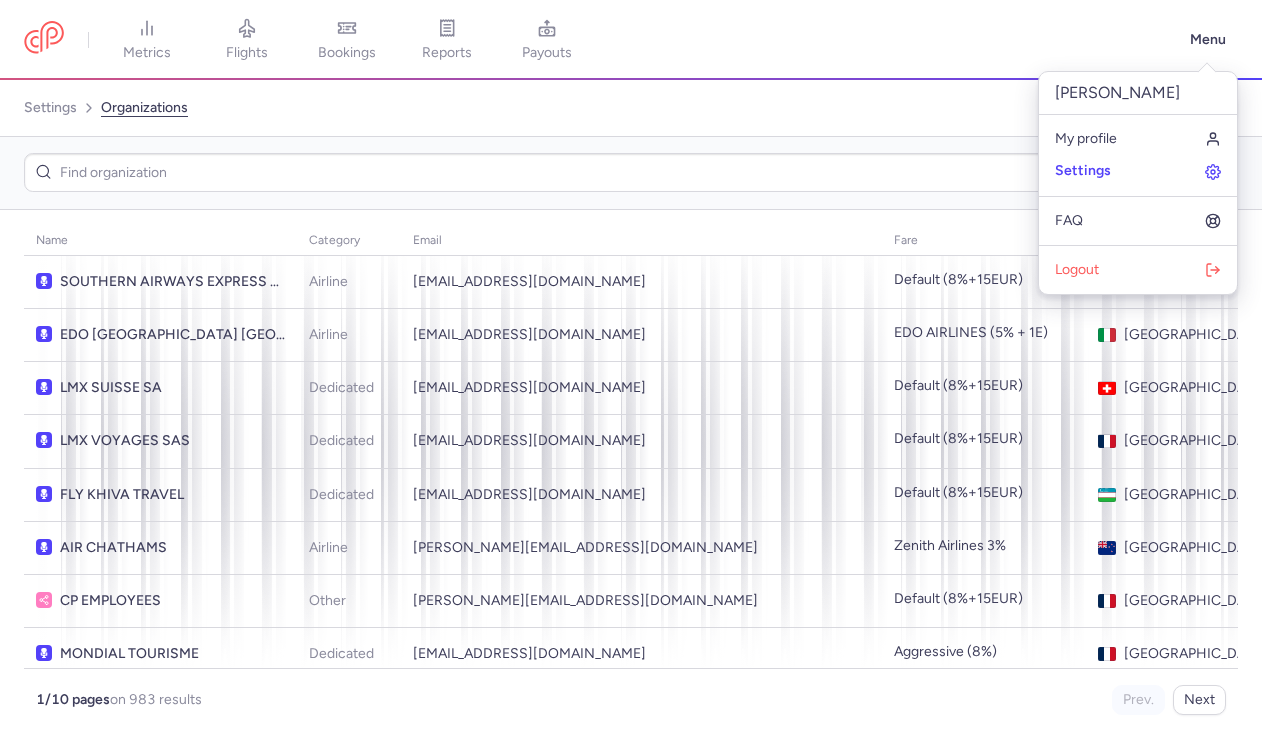 scroll, scrollTop: 0, scrollLeft: 0, axis: both 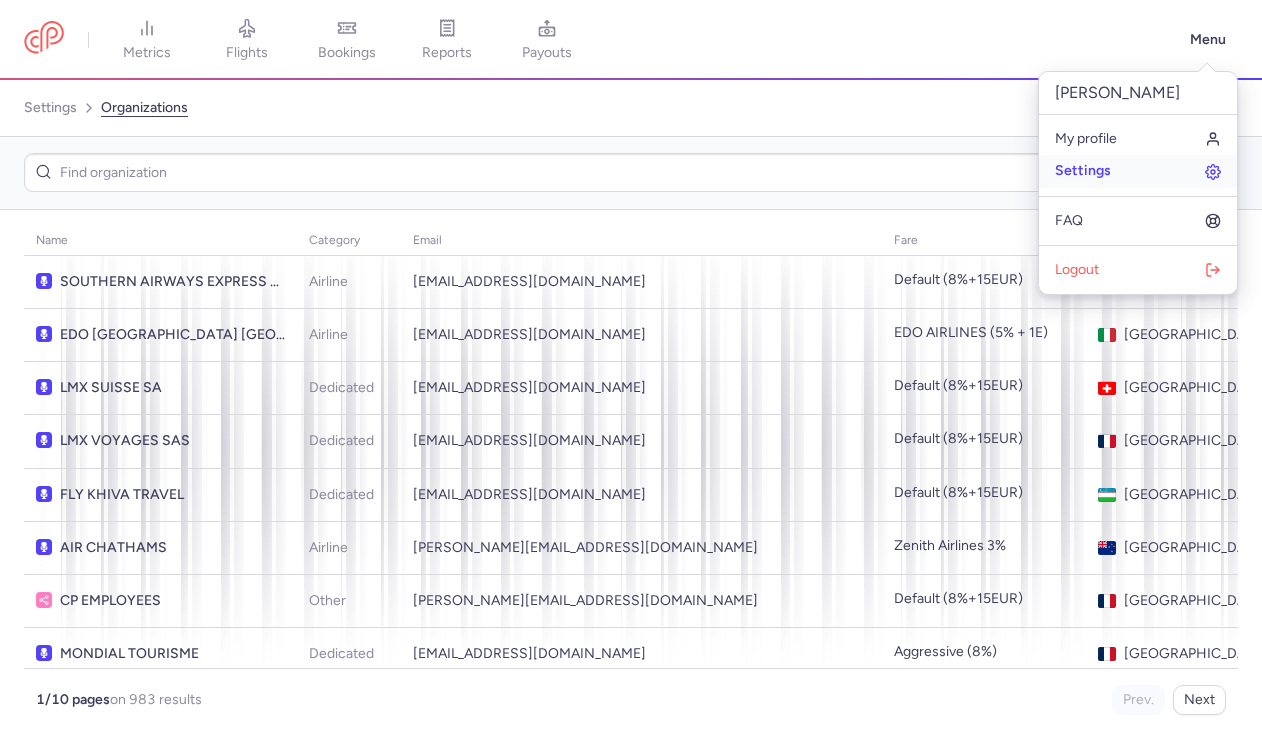 click on "Settings" at bounding box center [1138, 171] 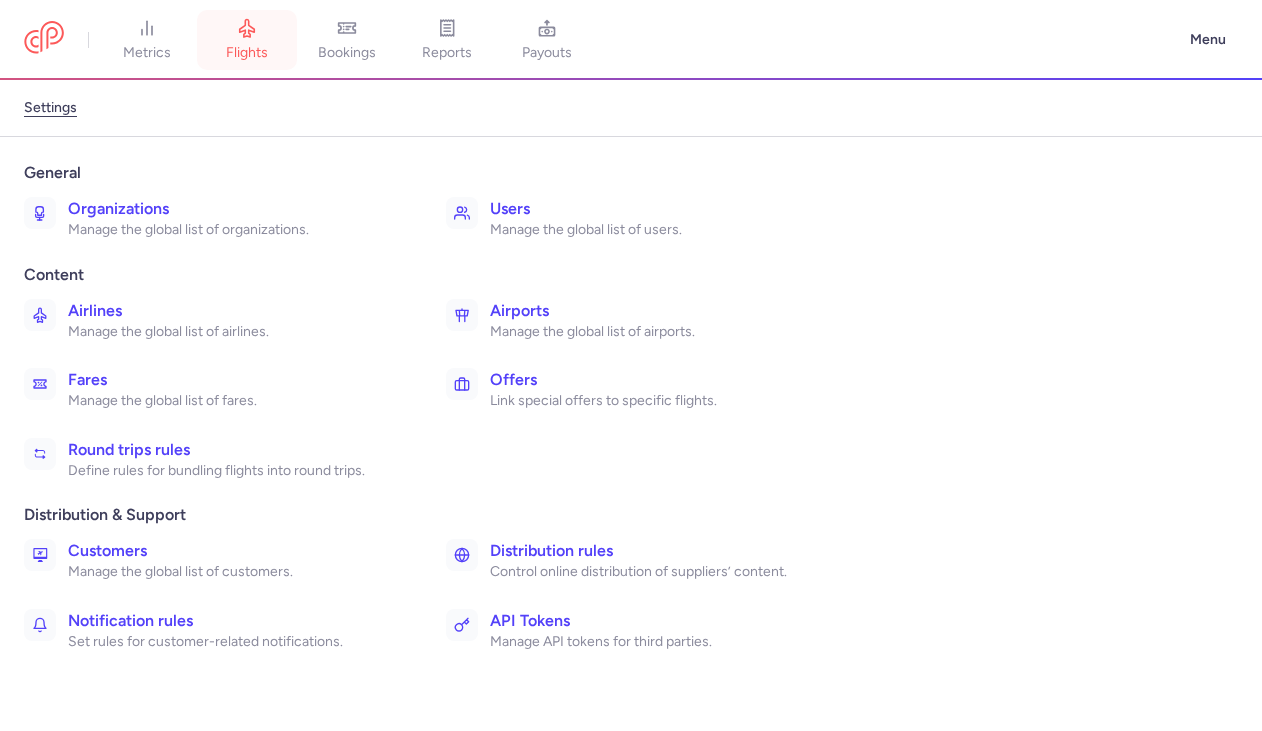 click on "flights" at bounding box center (247, 40) 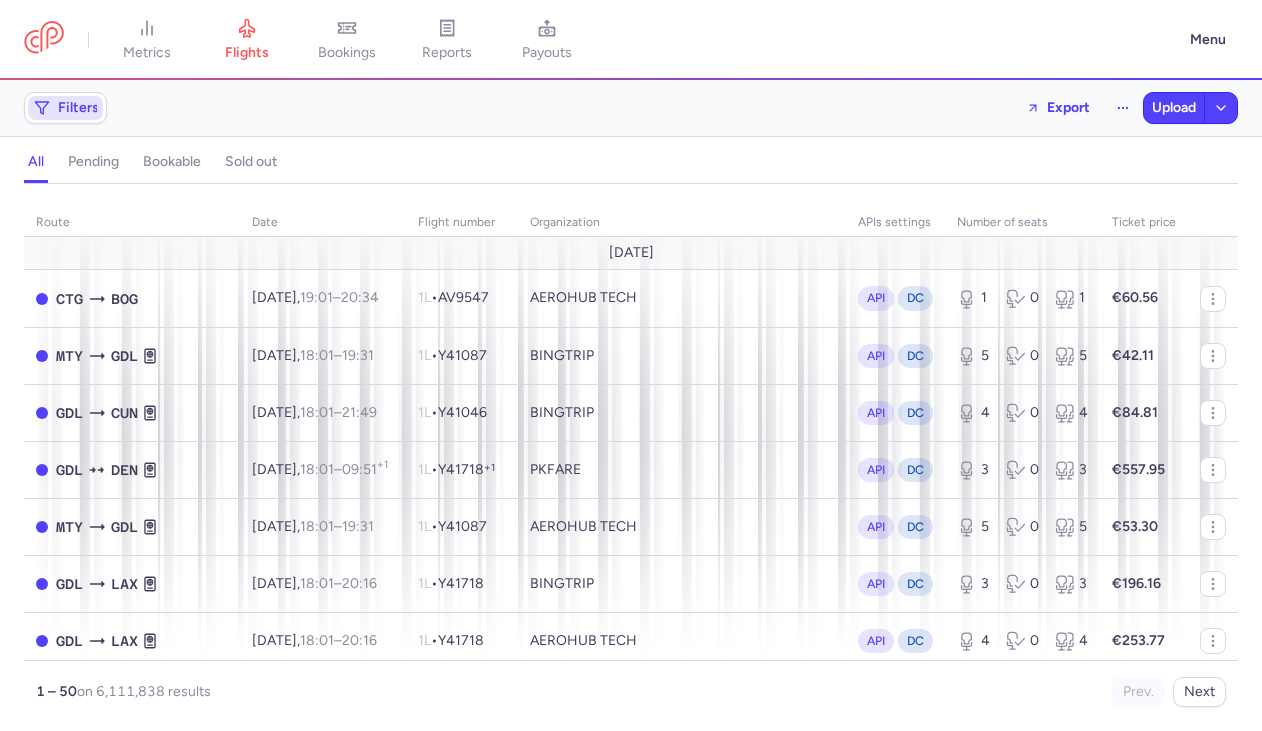 click on "Filters" 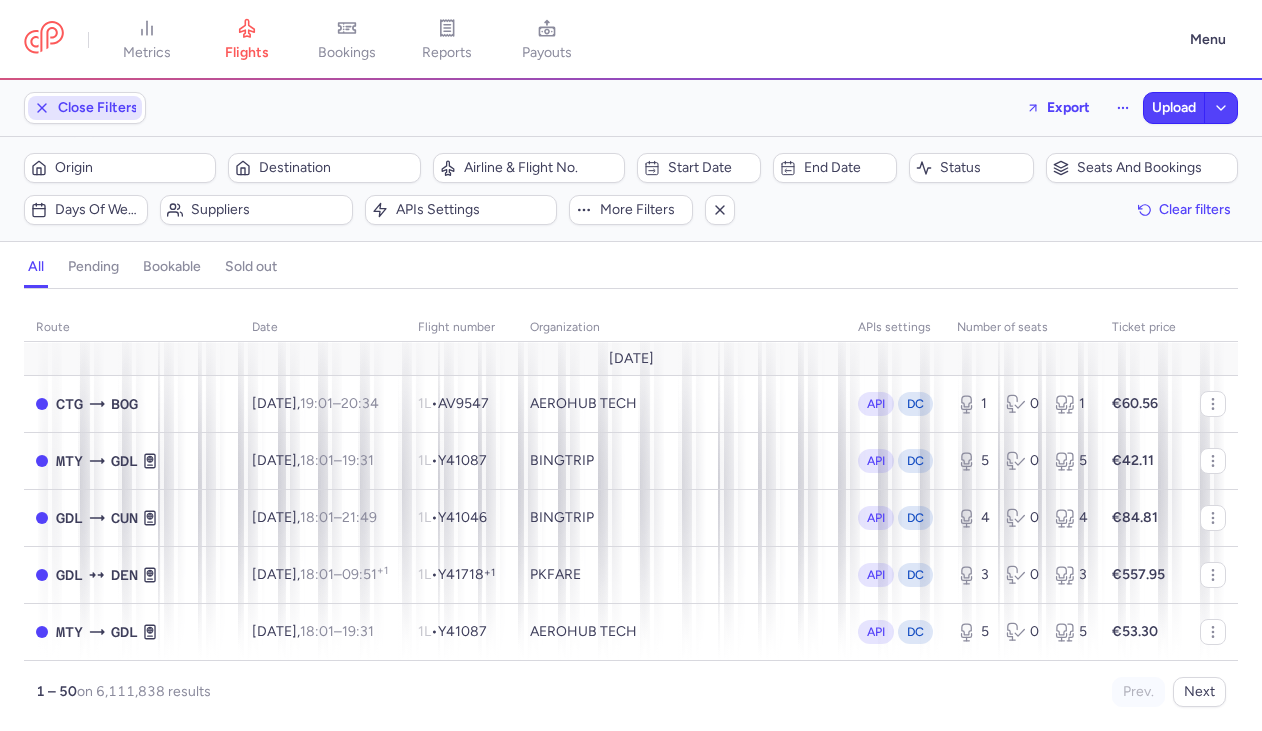 scroll, scrollTop: 0, scrollLeft: 0, axis: both 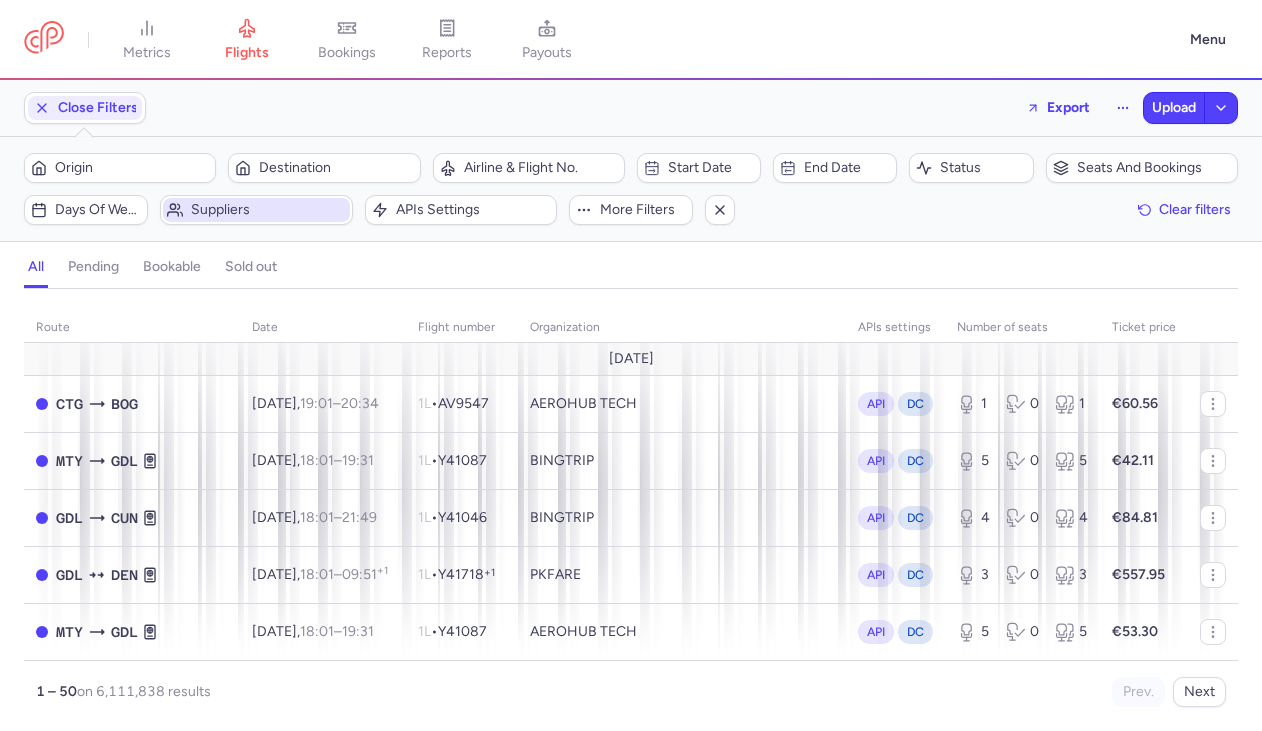 click on "Suppliers" at bounding box center (268, 210) 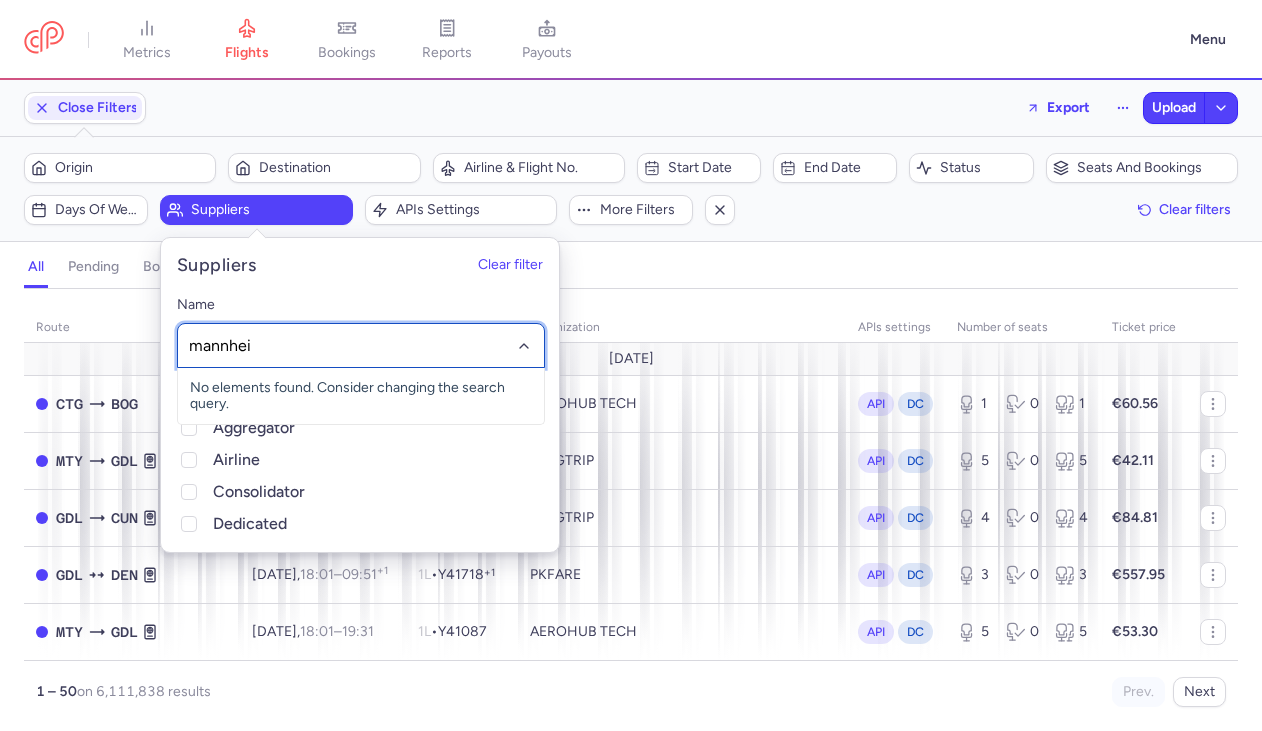 type on "[GEOGRAPHIC_DATA]" 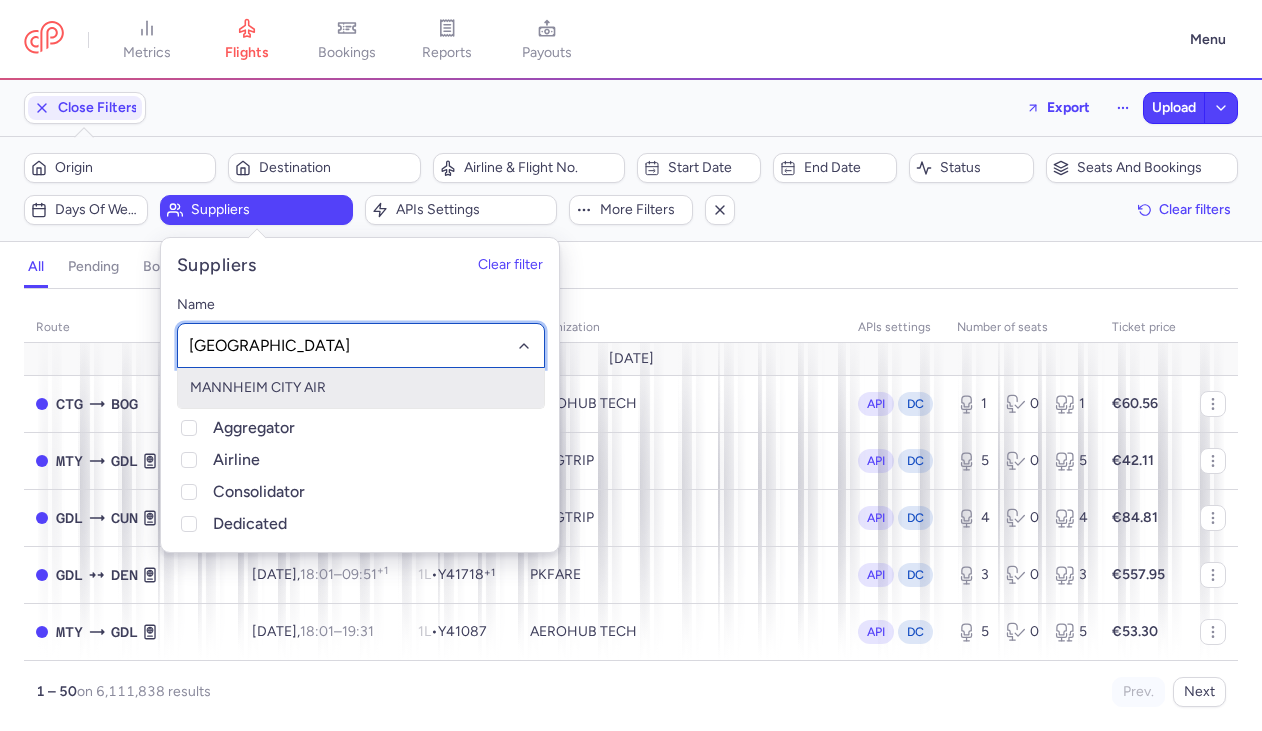 click on "MANNHEIM CITY AIR" at bounding box center (361, 388) 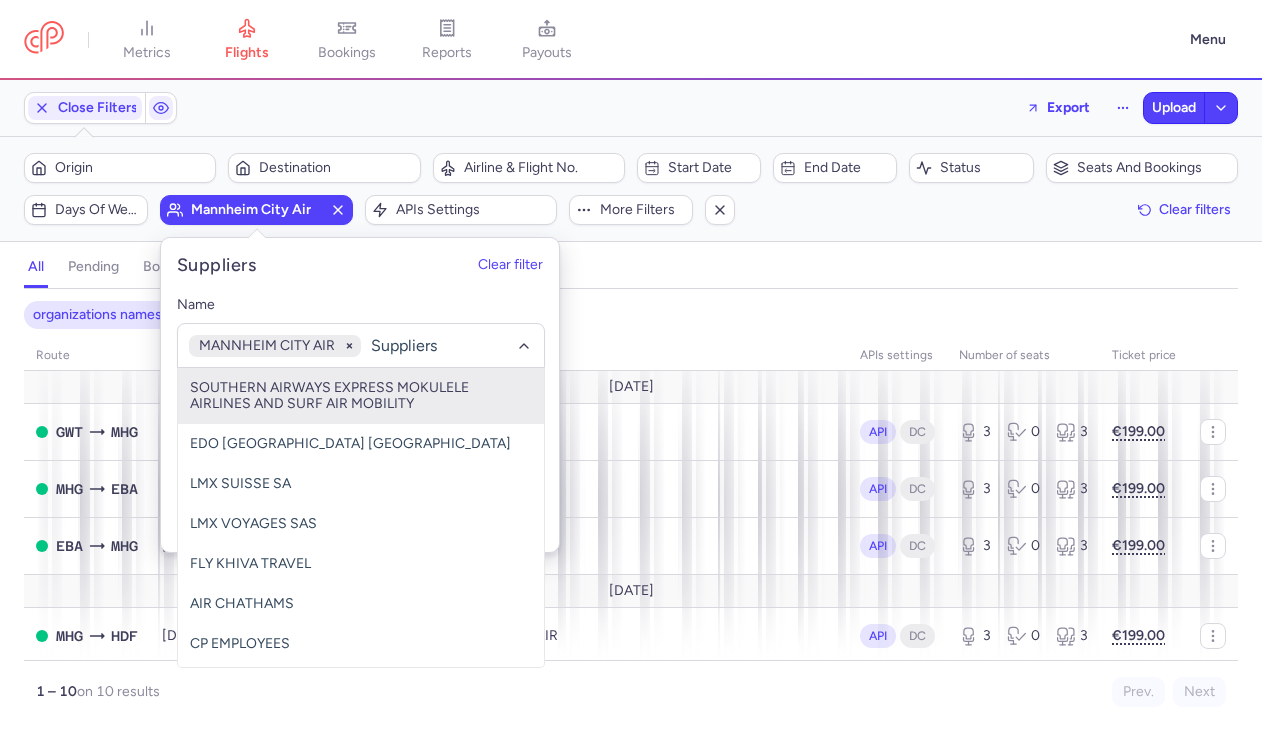 click on "all pending bookable sold out" at bounding box center (631, 271) 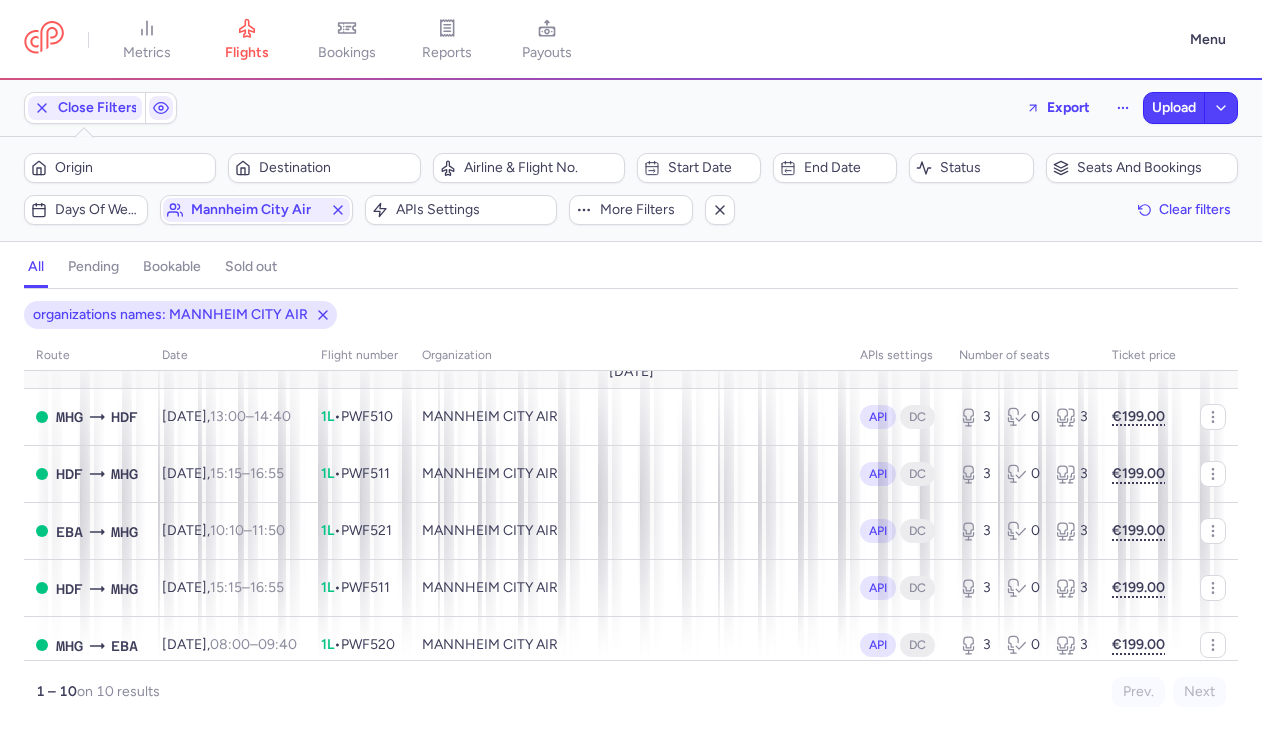 scroll, scrollTop: 348, scrollLeft: 0, axis: vertical 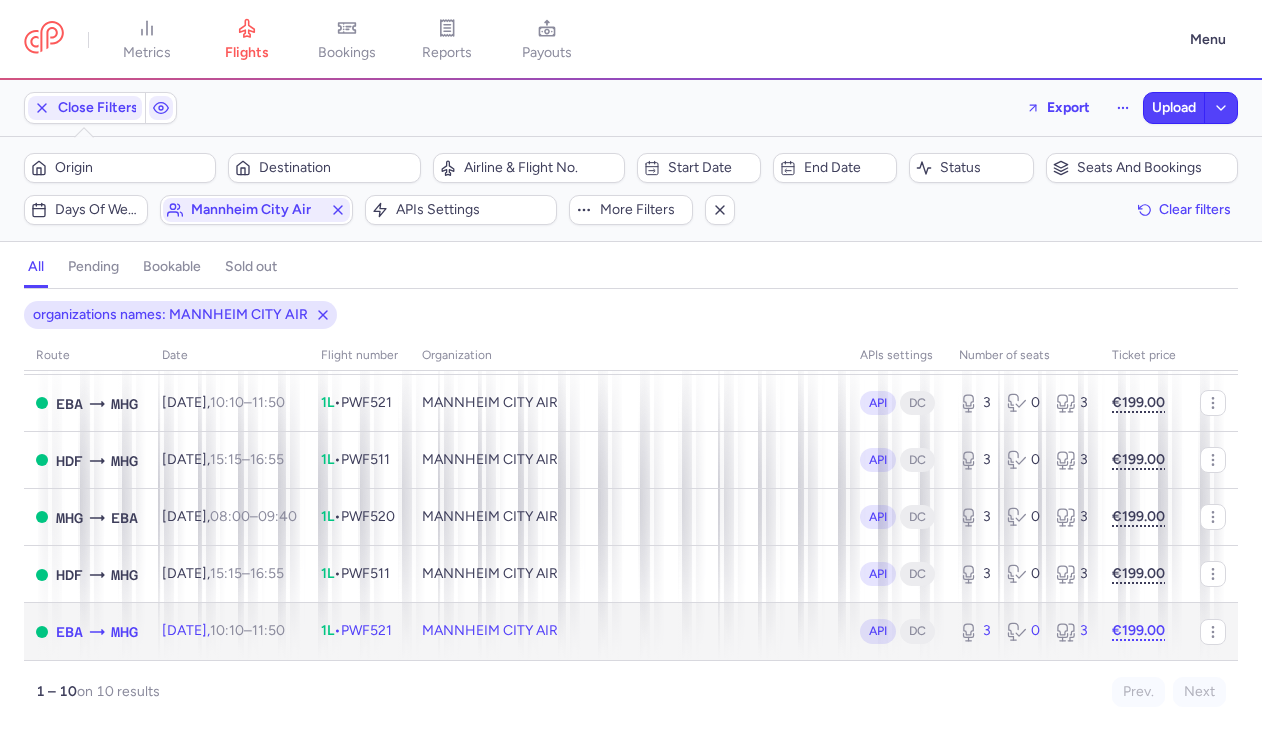 click on "MANNHEIM CITY AIR" 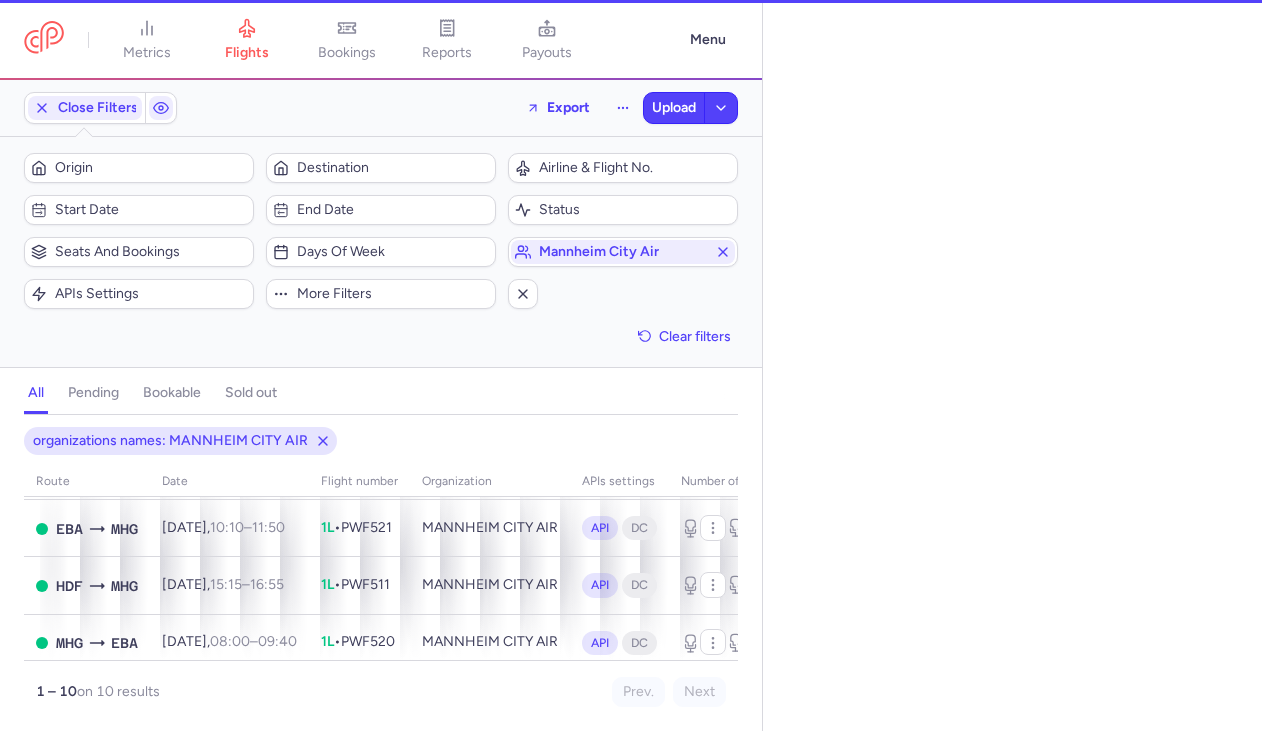 select on "hours" 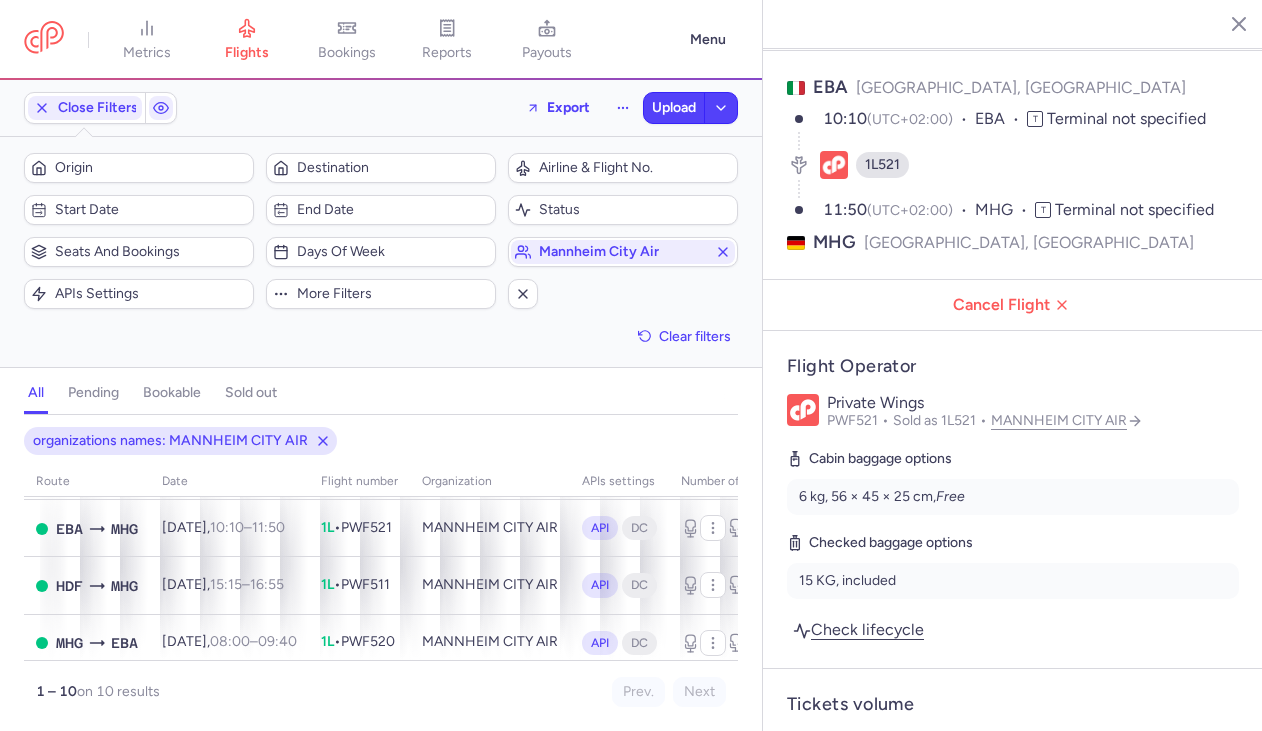 scroll, scrollTop: 104, scrollLeft: 0, axis: vertical 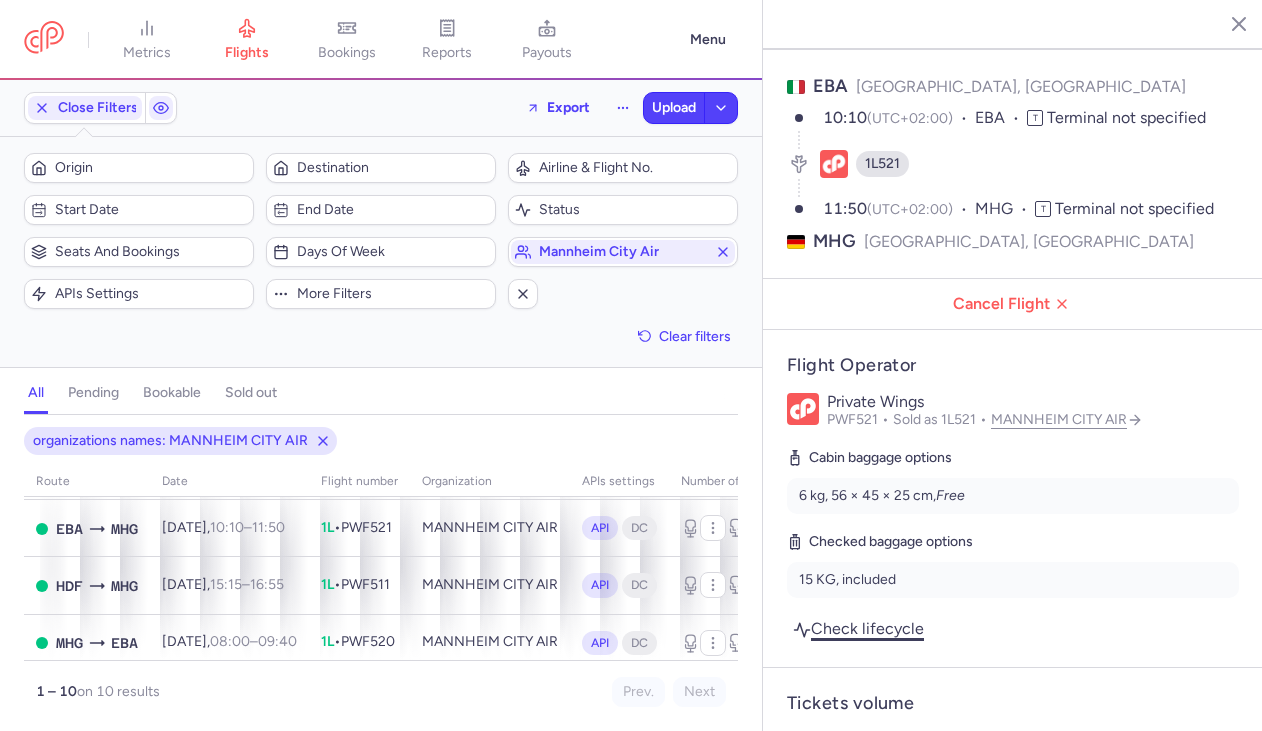 click on "Check lifecycle" at bounding box center (858, 628) 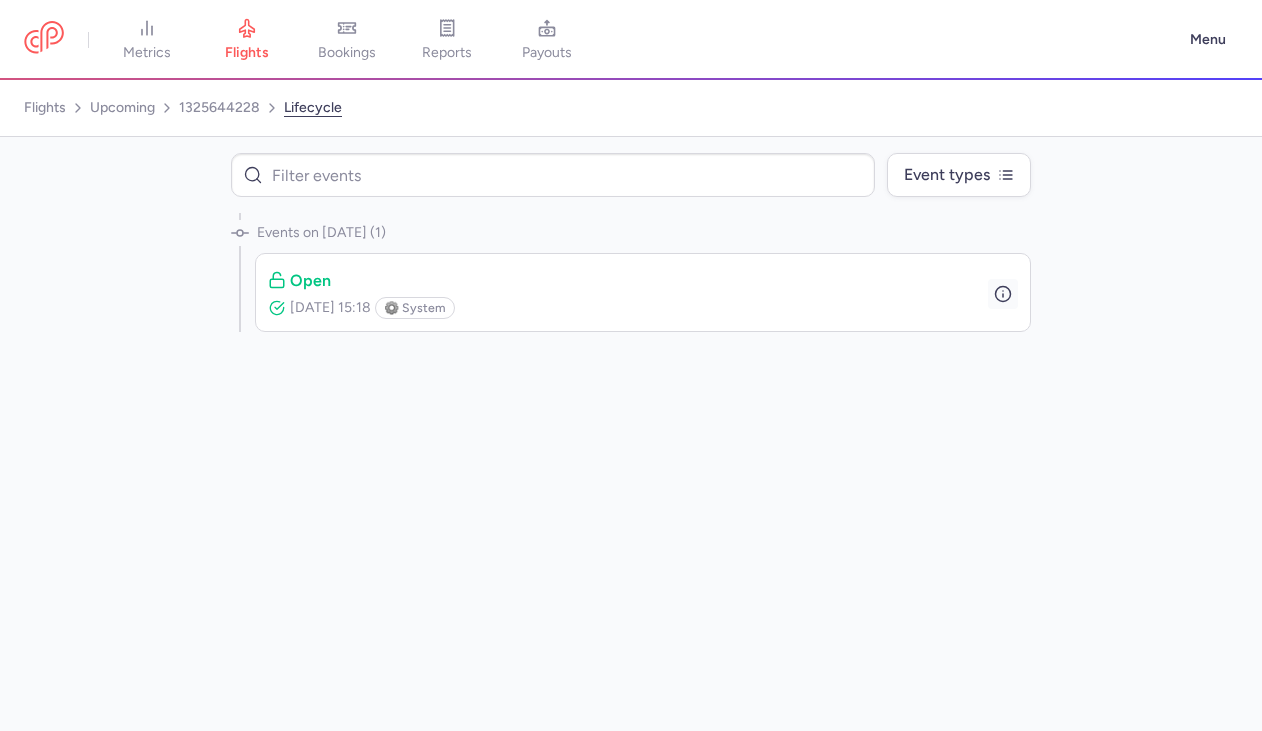 click 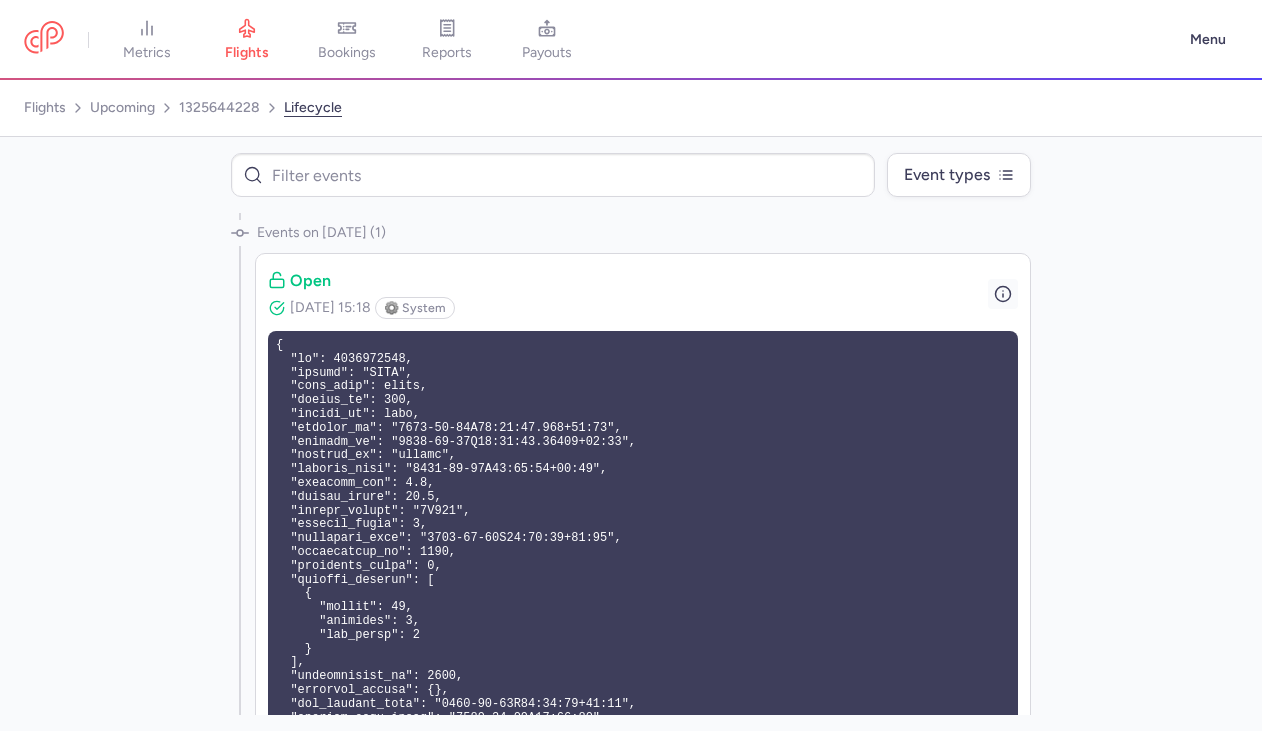 click 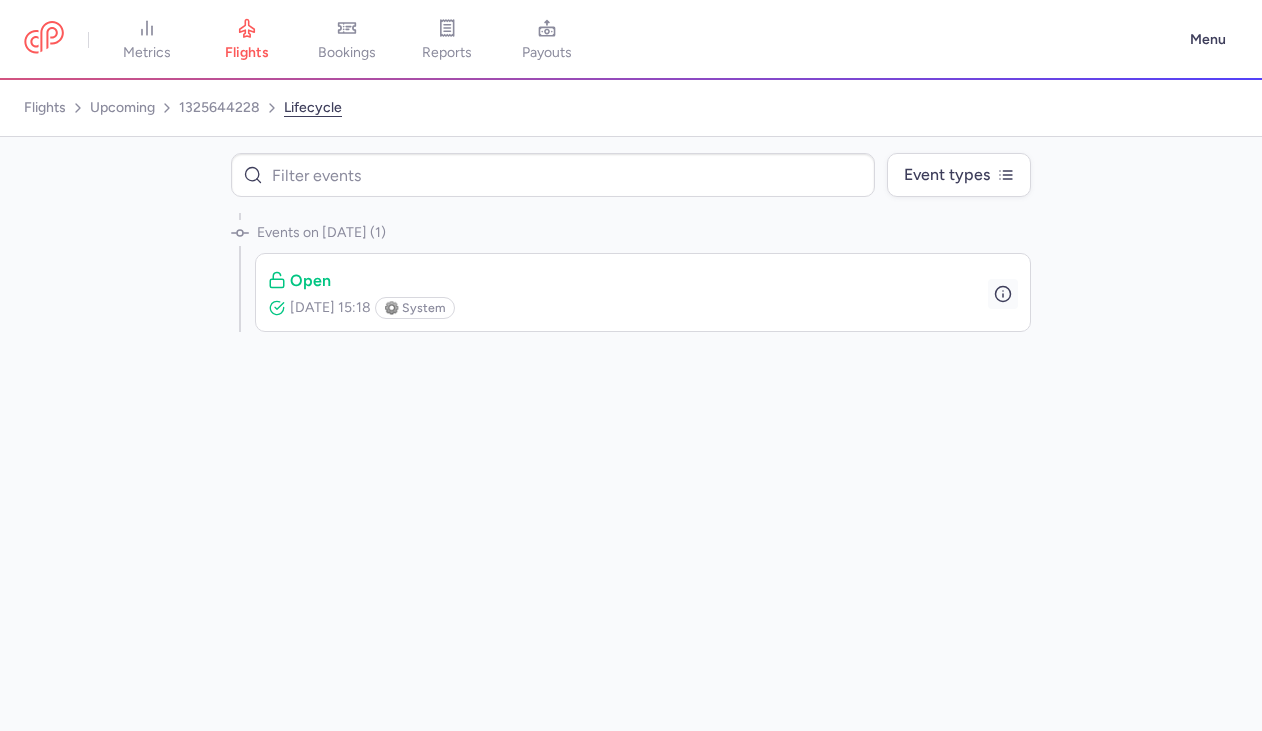 click 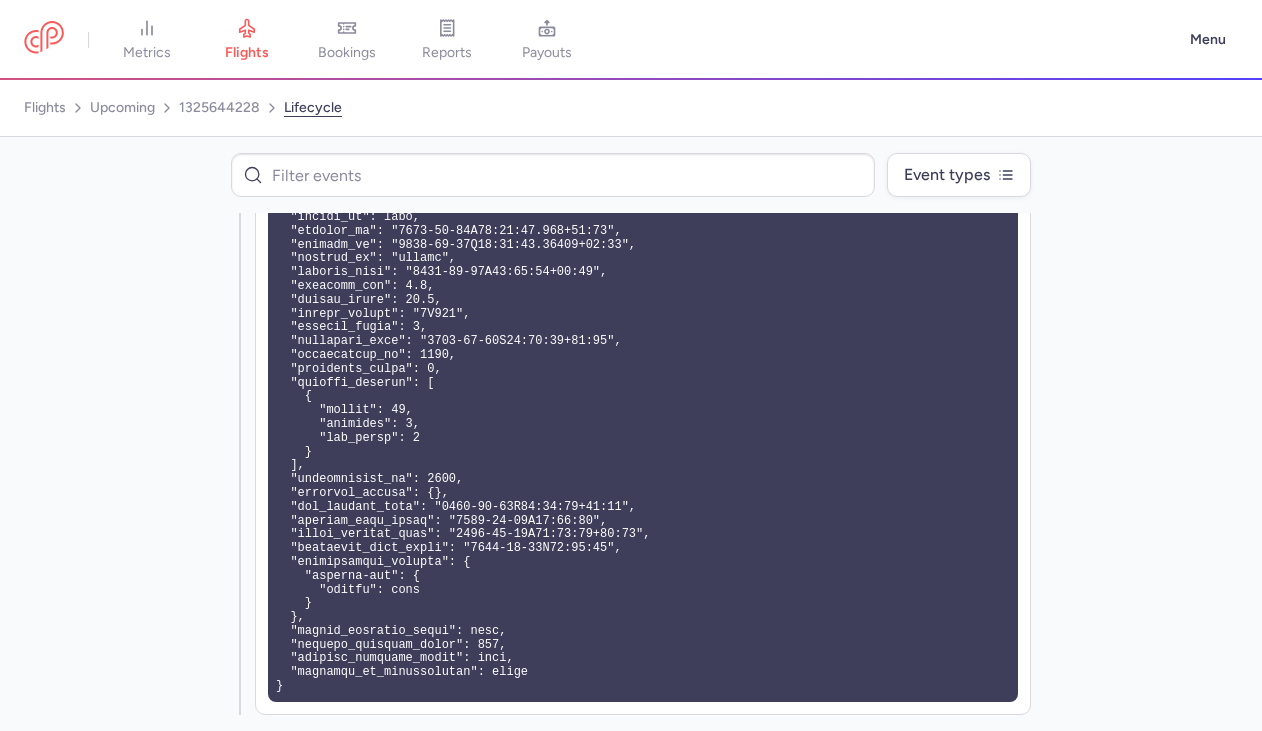 scroll, scrollTop: 0, scrollLeft: 0, axis: both 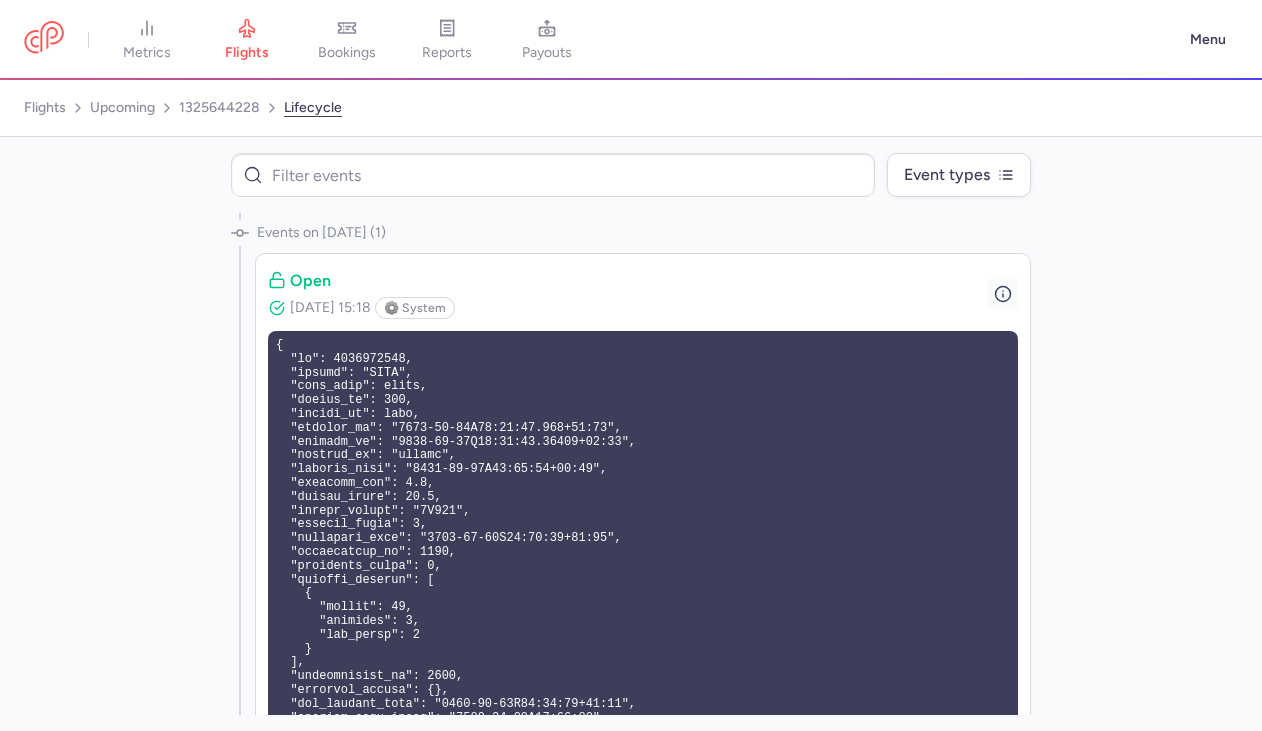 click 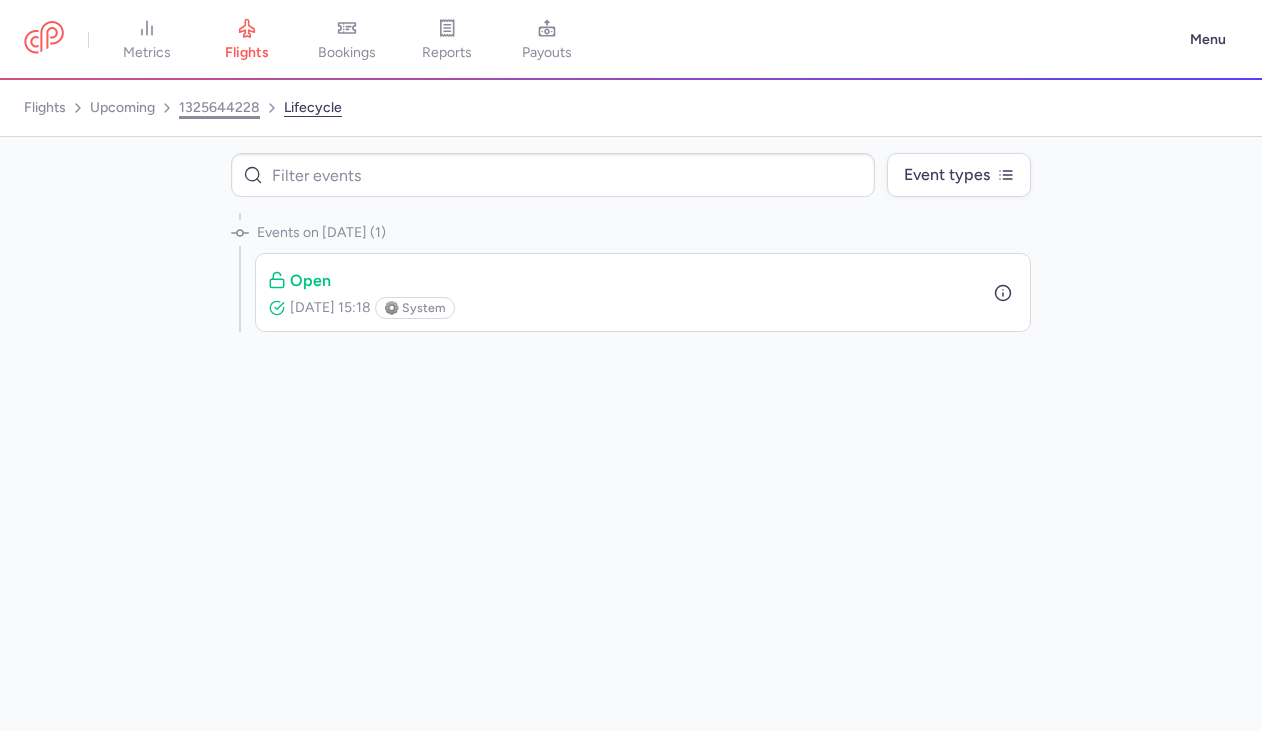 click on "1325644228" at bounding box center [219, 108] 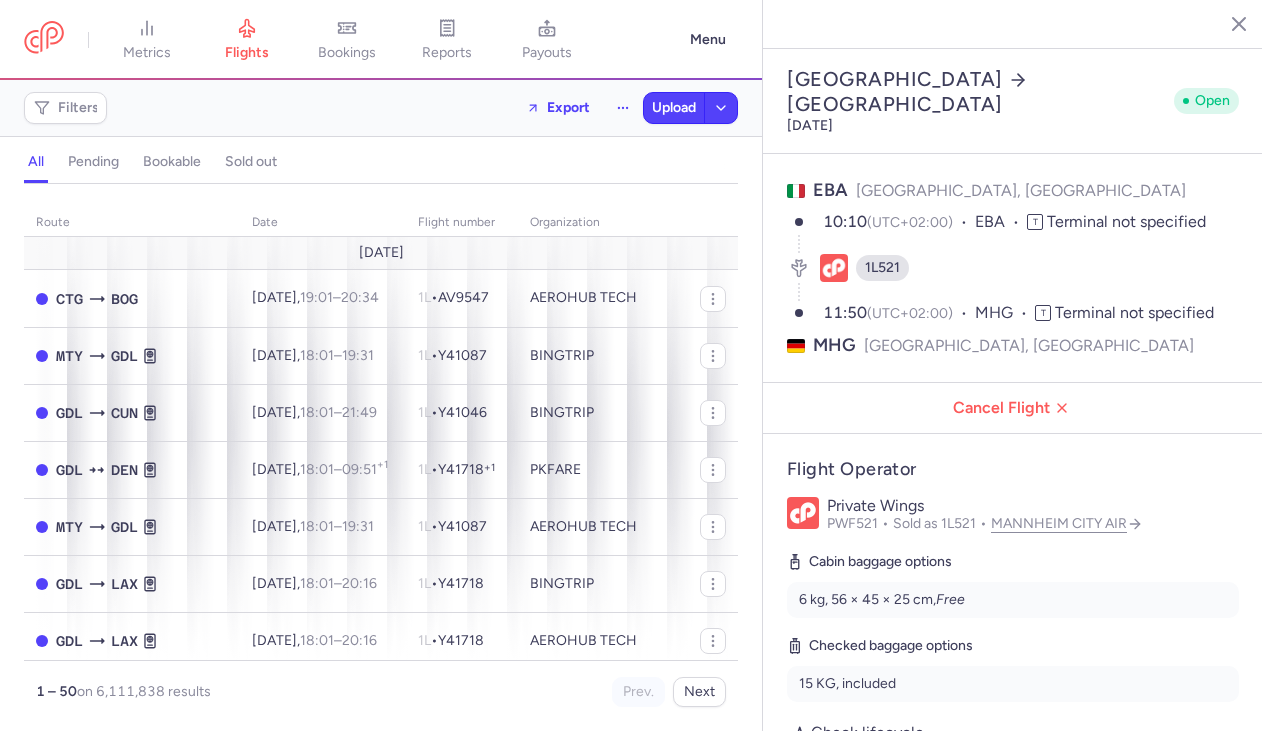 click 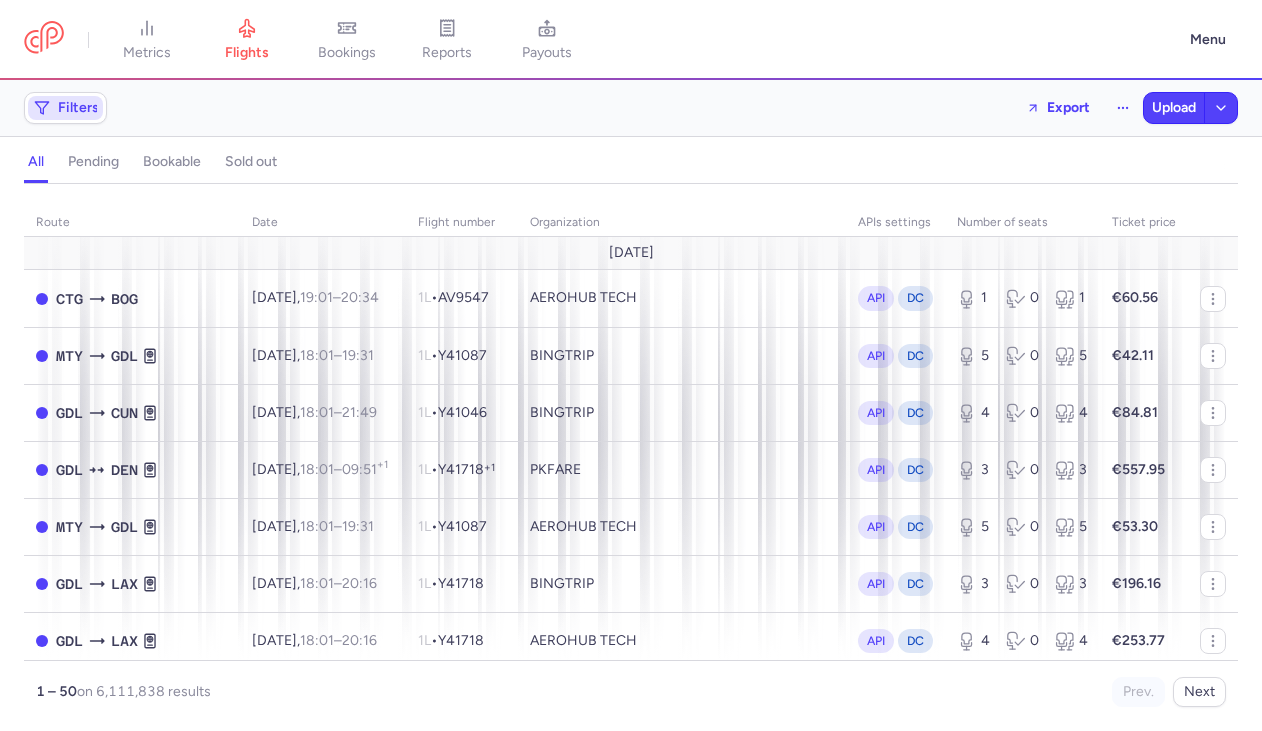 click on "Filters" at bounding box center [65, 108] 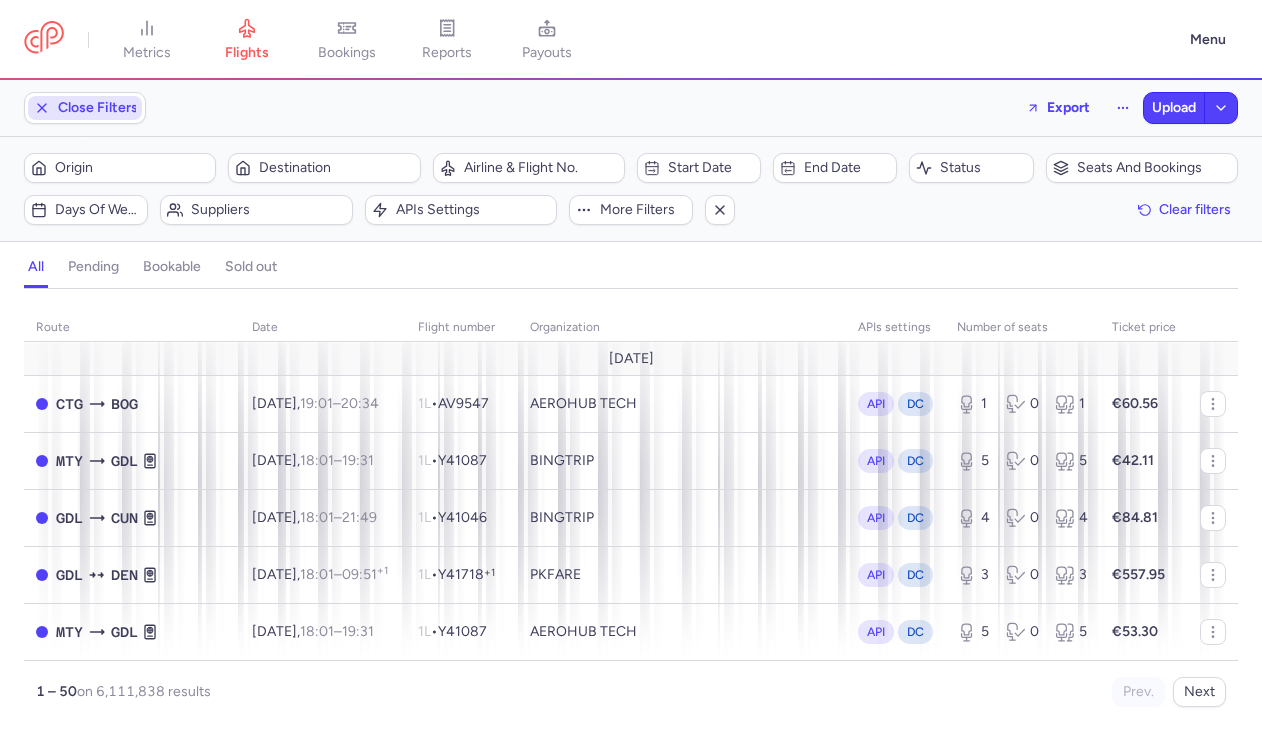 scroll, scrollTop: 0, scrollLeft: 0, axis: both 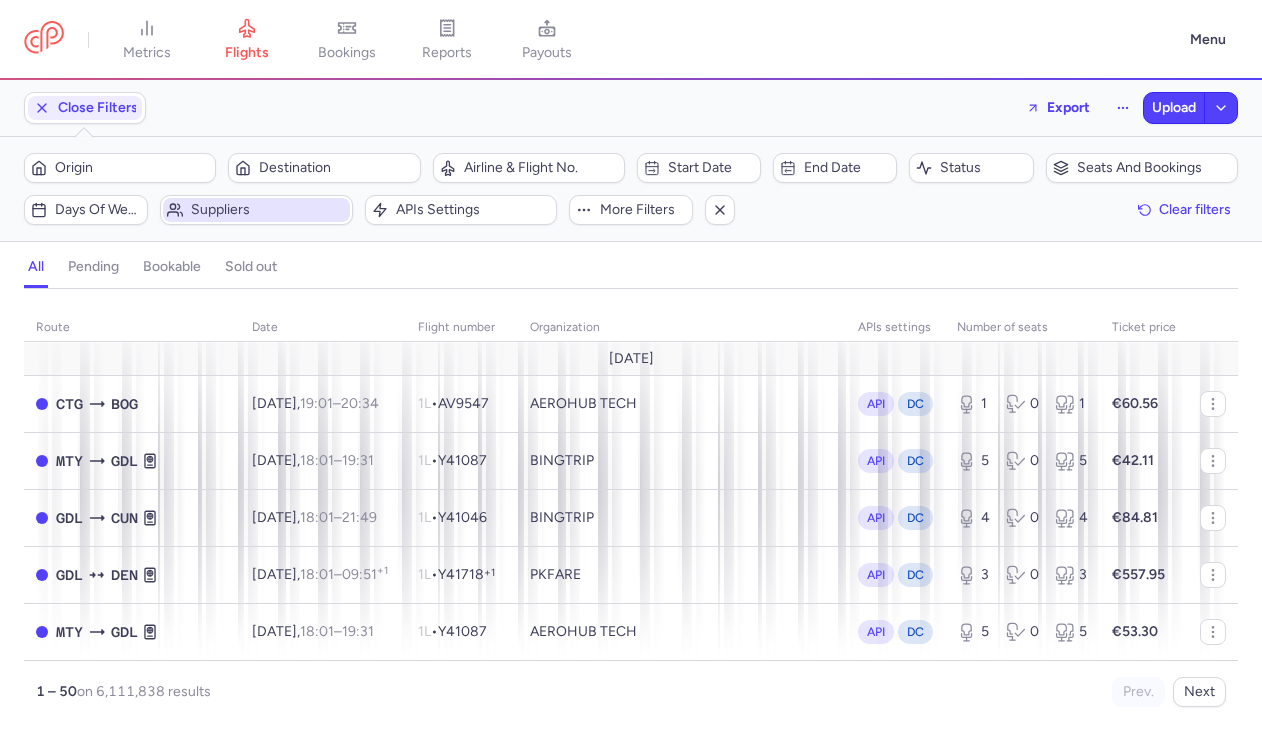 click on "Suppliers" at bounding box center [268, 210] 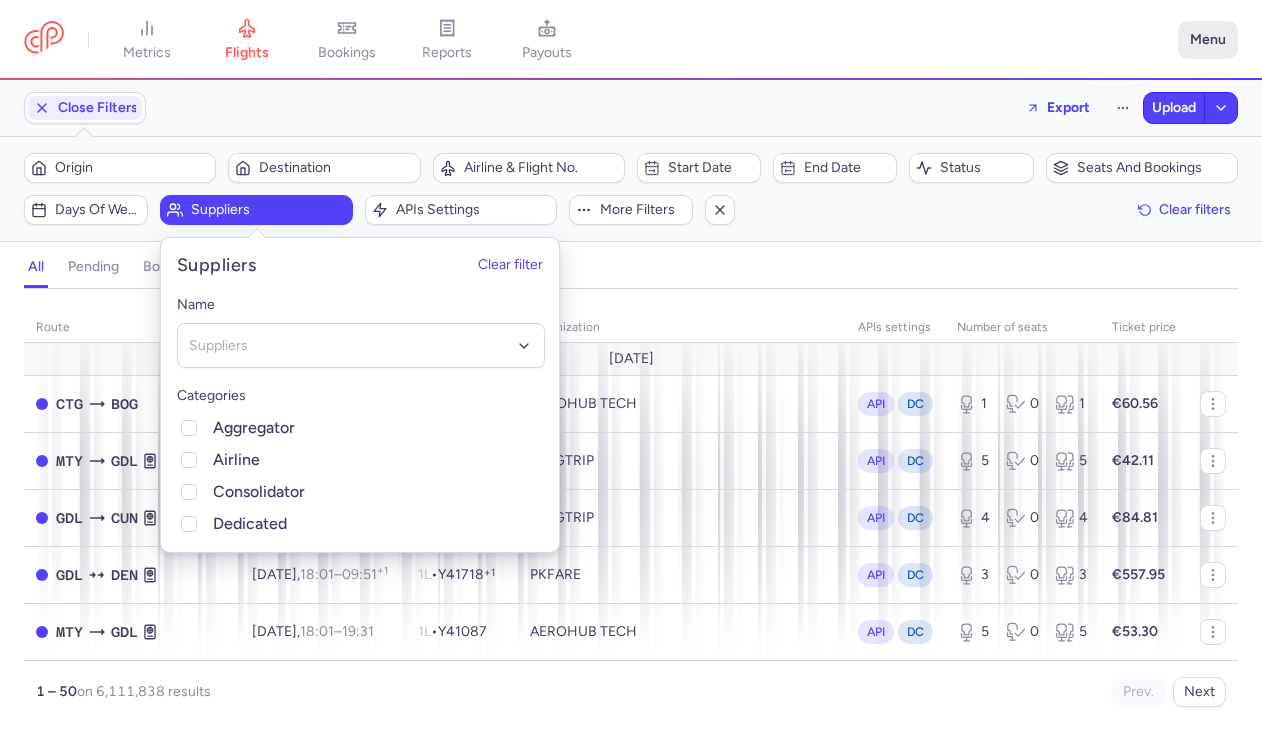 click on "Menu" at bounding box center (1208, 40) 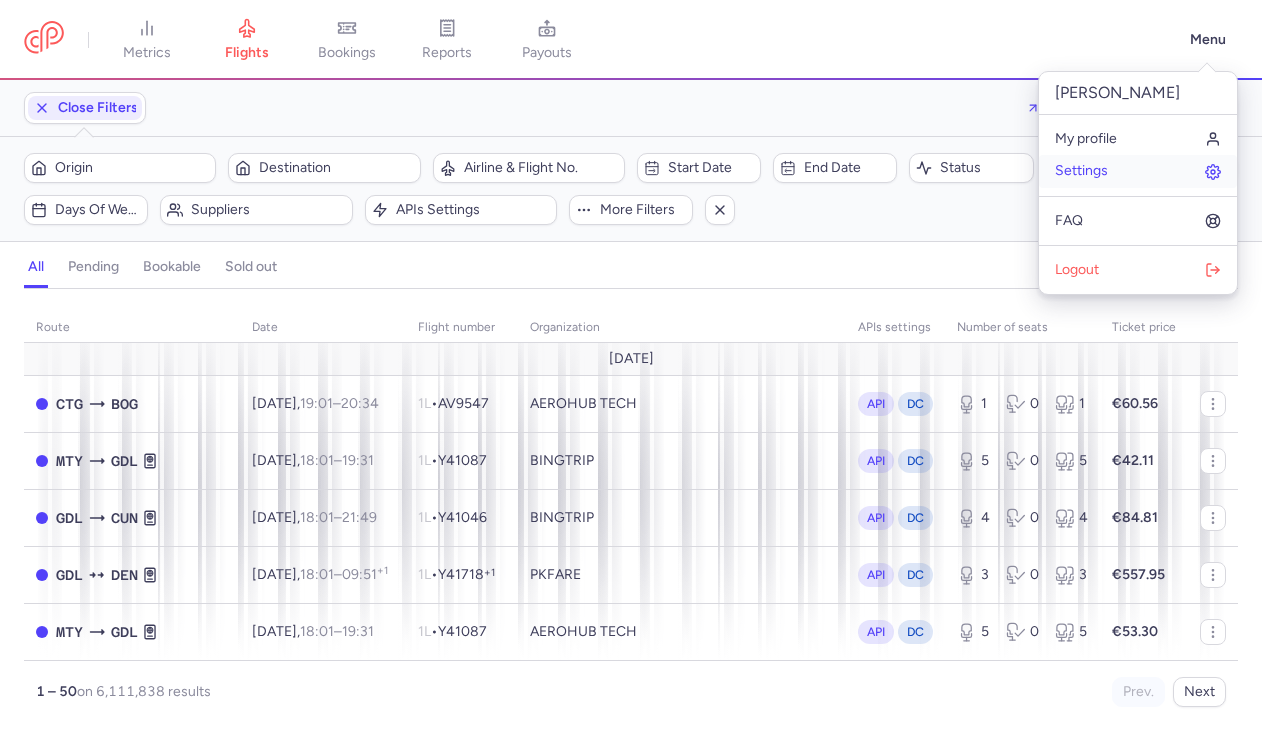 click on "Settings" at bounding box center [1081, 171] 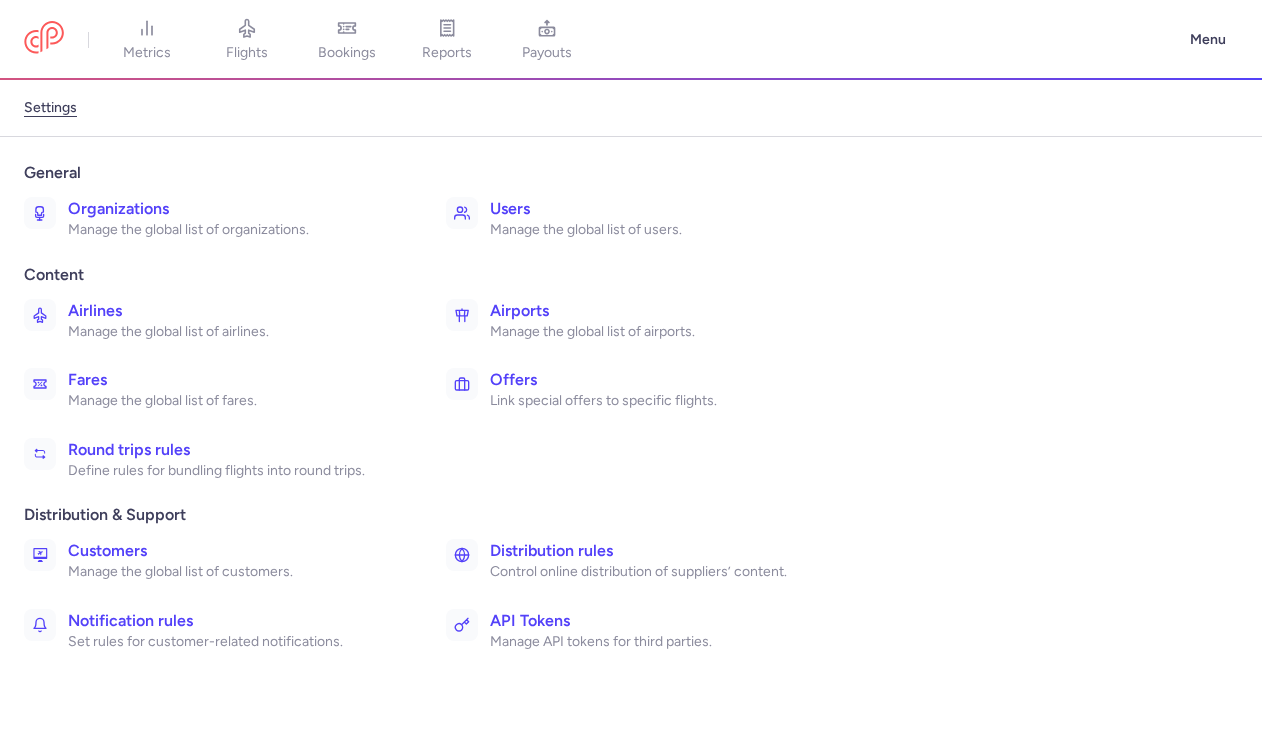 click on "Distribution rules" at bounding box center (657, 551) 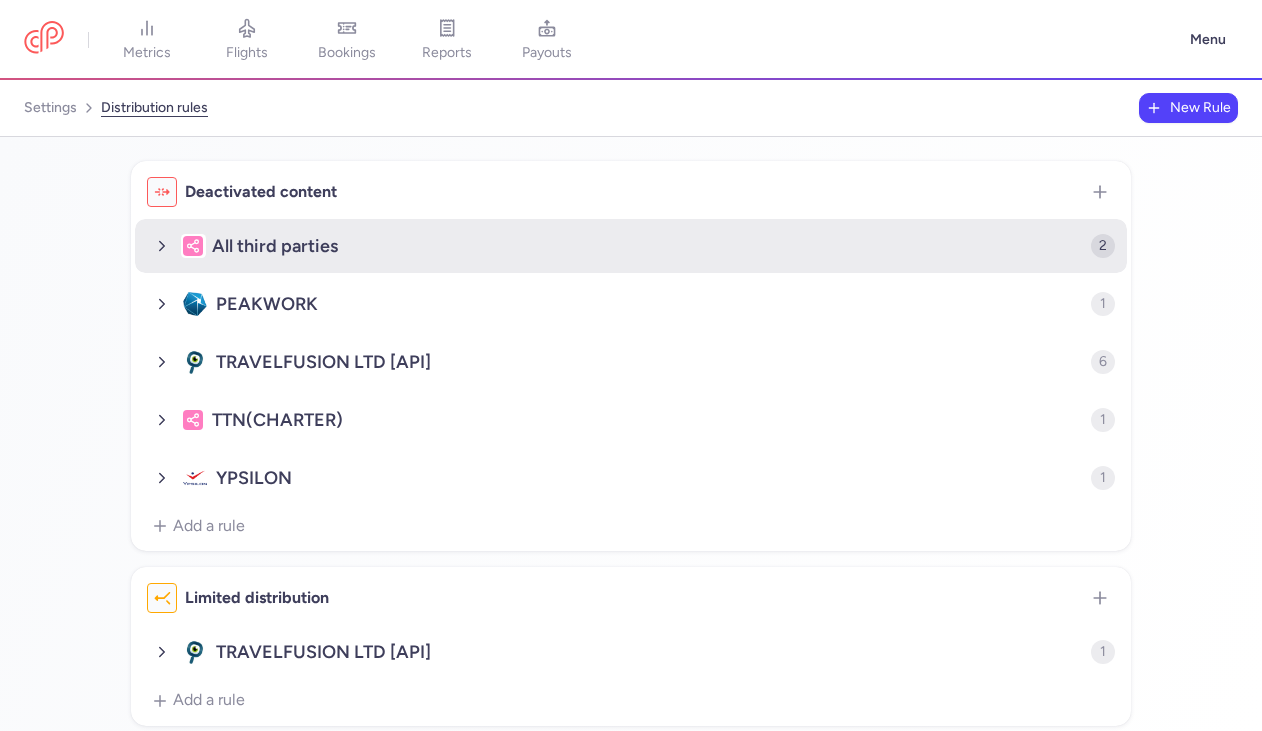 click on "All third parties" 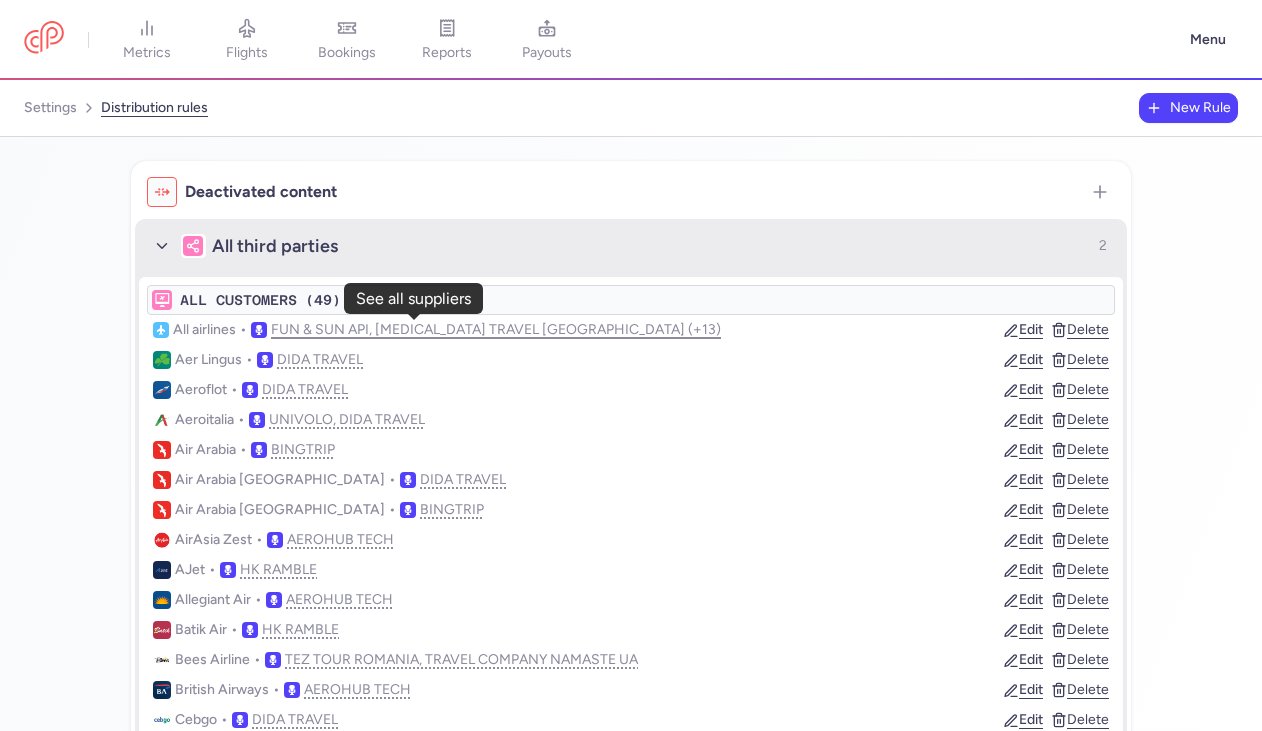 click on "FUN & SUN API, [MEDICAL_DATA] TRAVEL [GEOGRAPHIC_DATA] (+13)" at bounding box center (496, 330) 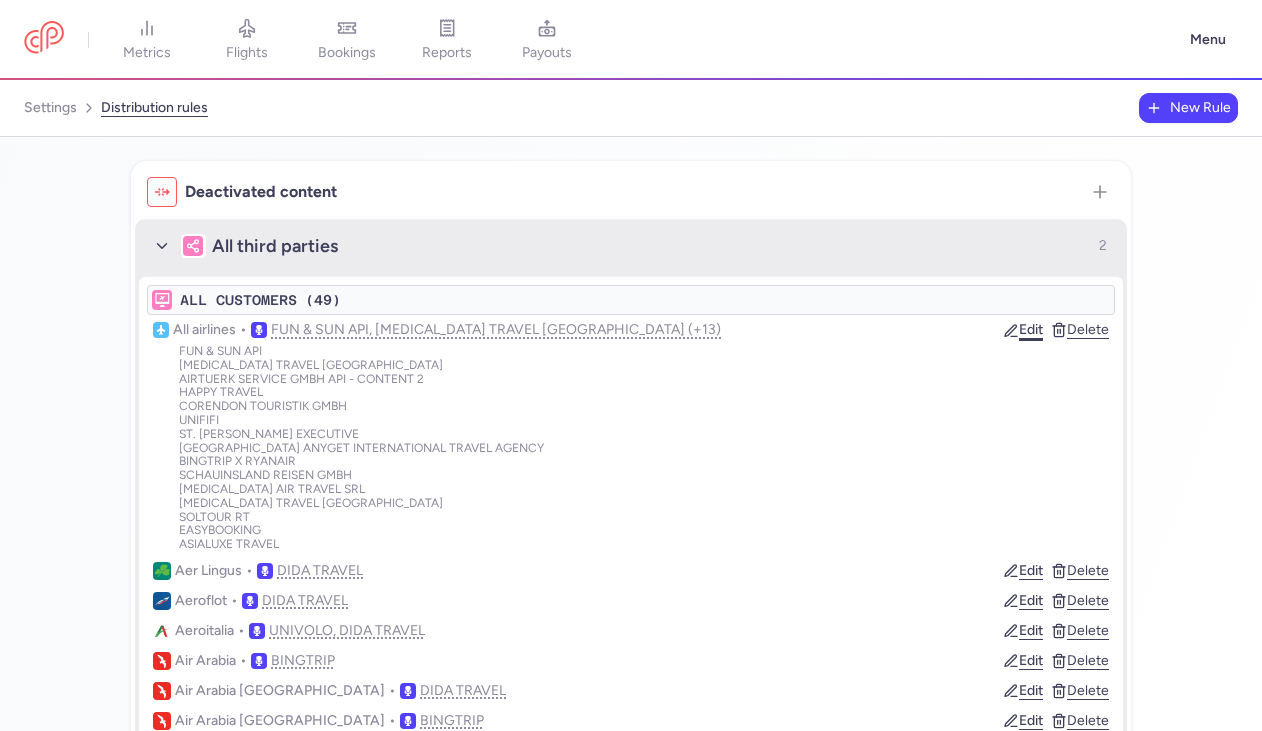 click on "Edit" 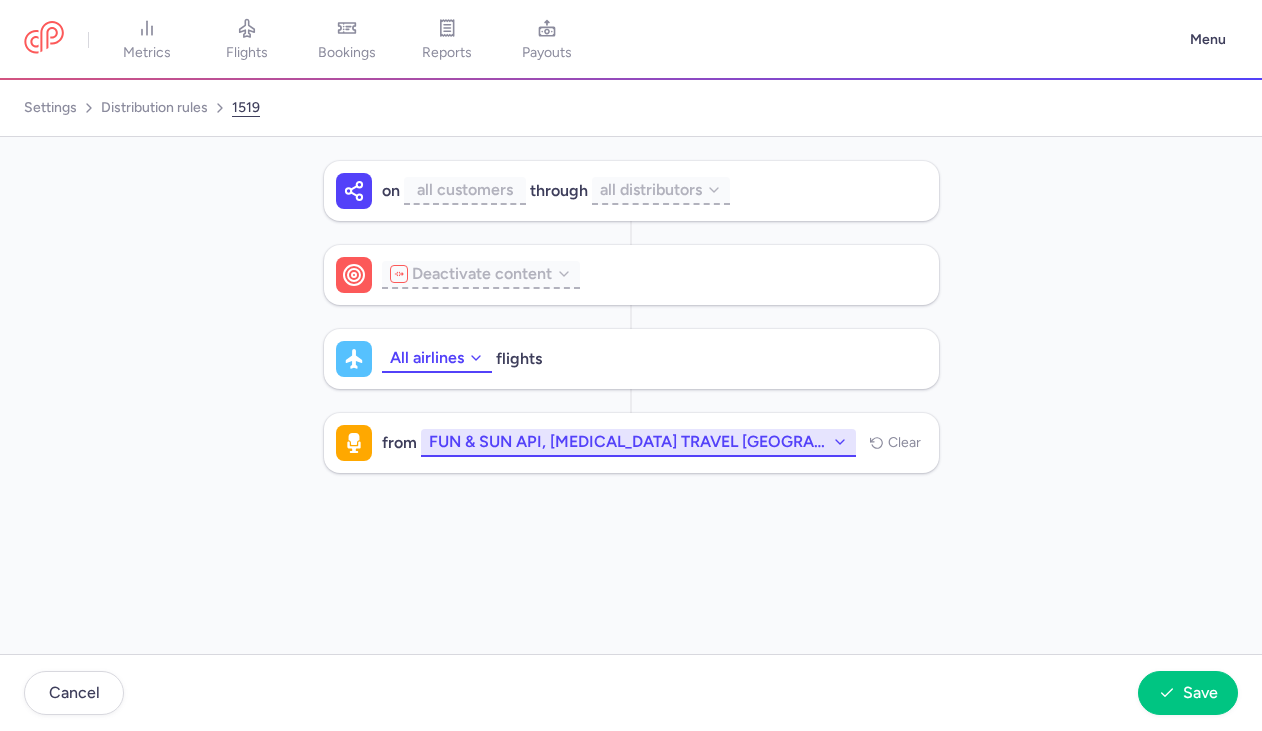 click on "FUN & SUN API, [MEDICAL_DATA] TRAVEL [GEOGRAPHIC_DATA] (+13)" 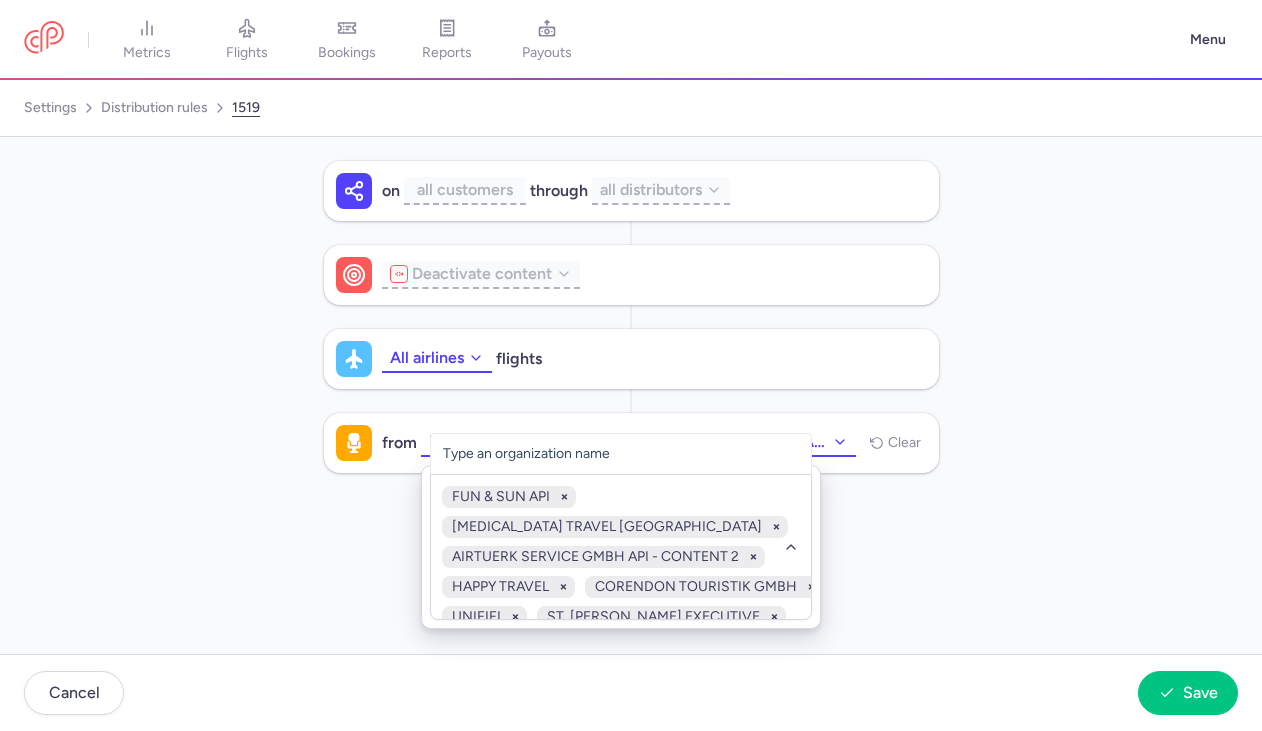 scroll, scrollTop: 221, scrollLeft: 0, axis: vertical 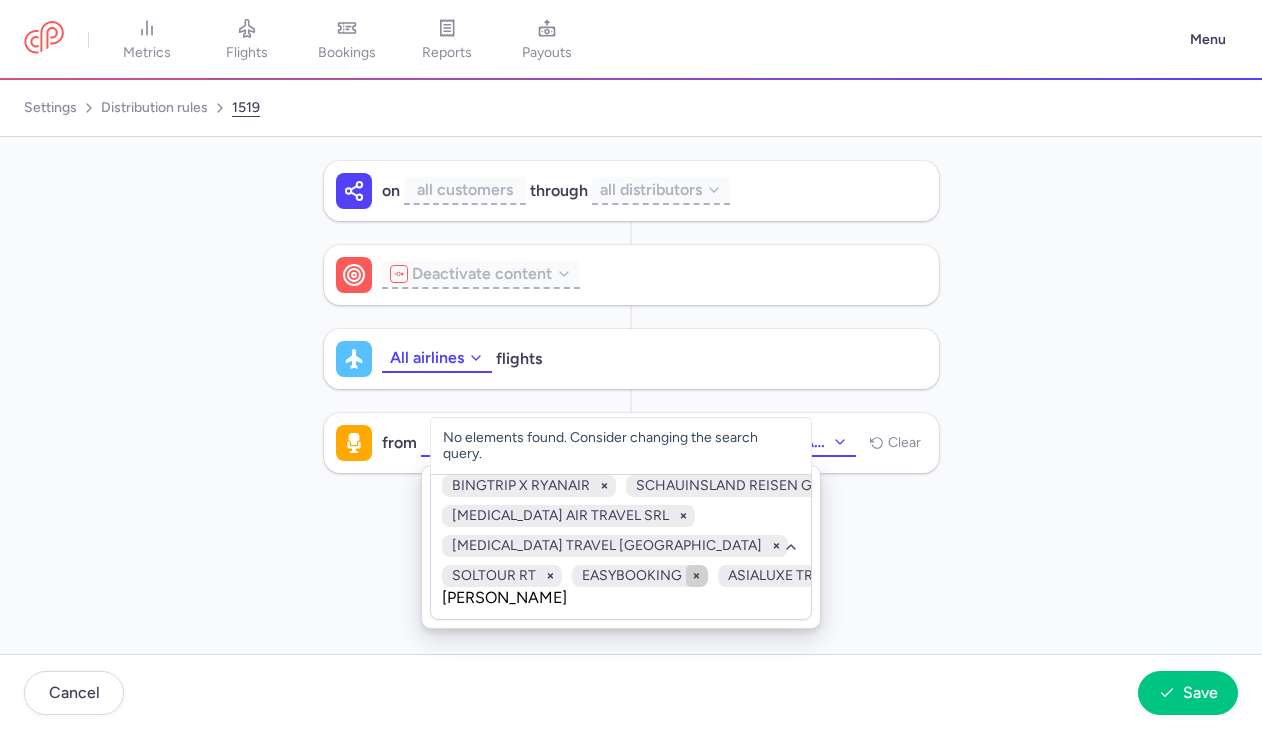 type on "mannh" 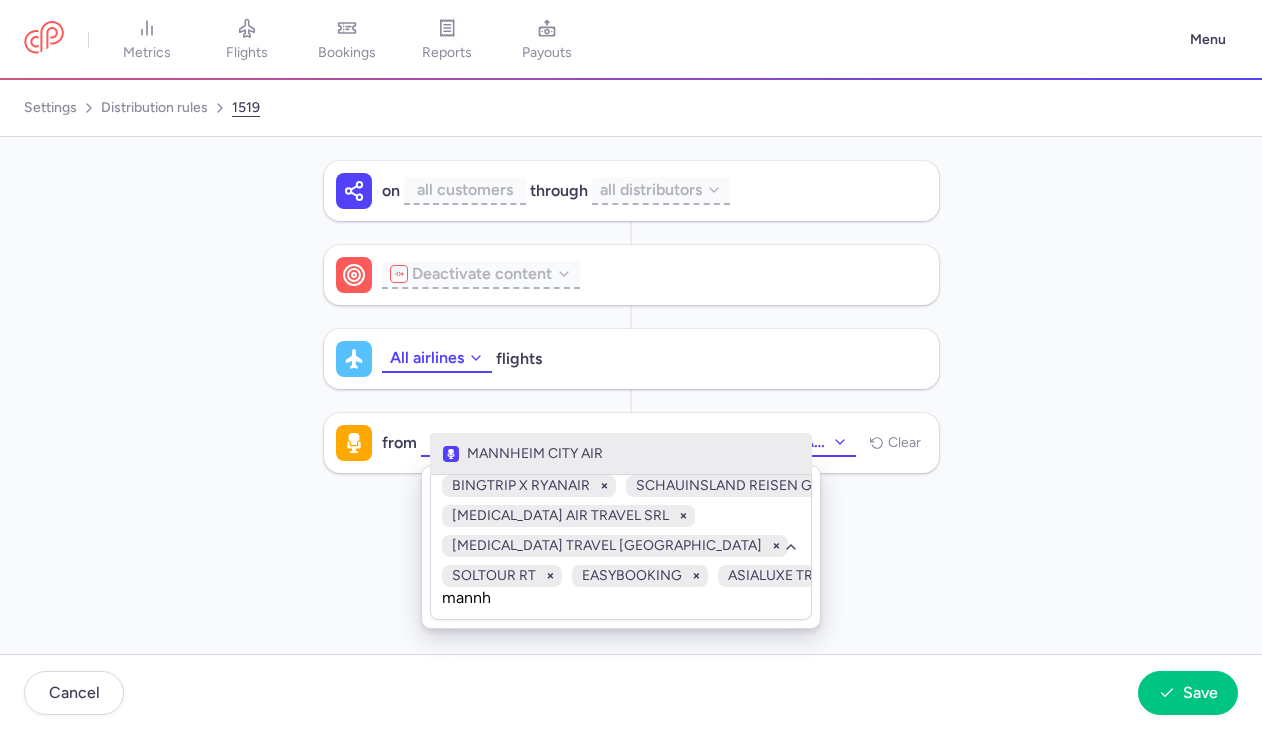 click on "MANNHEIM CITY AIR" 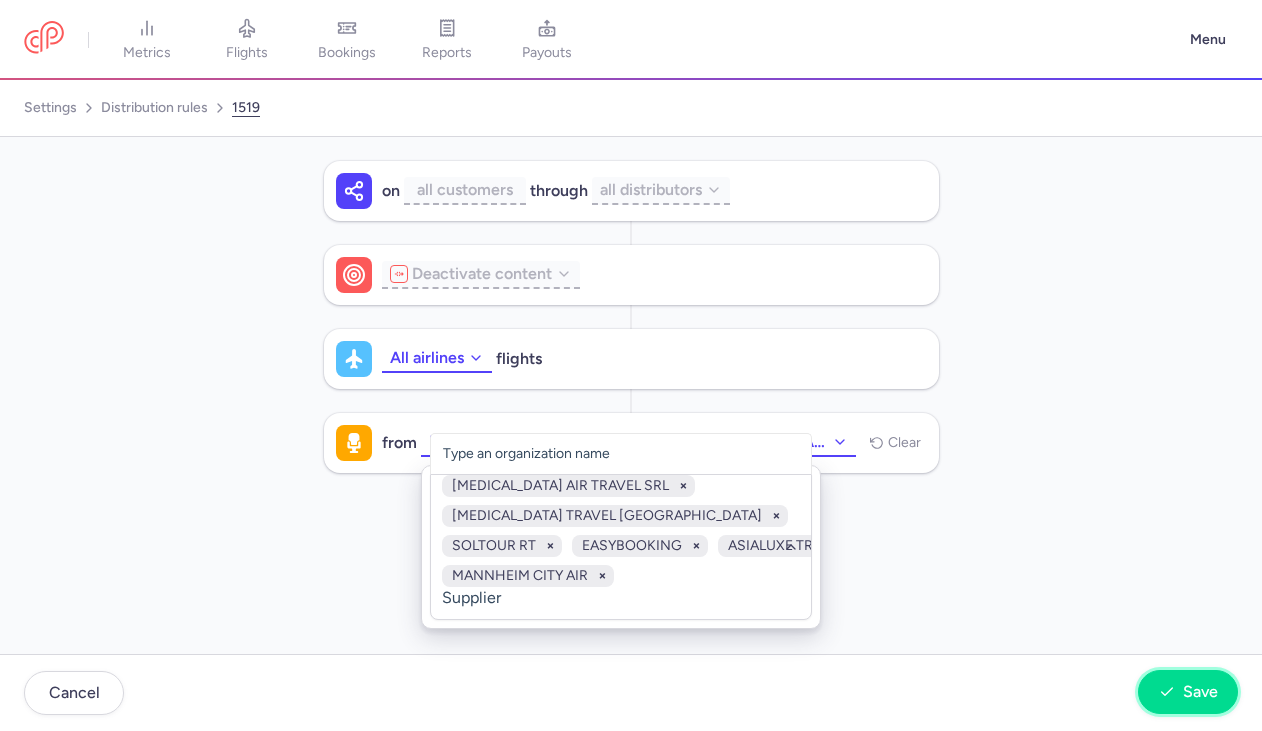 click 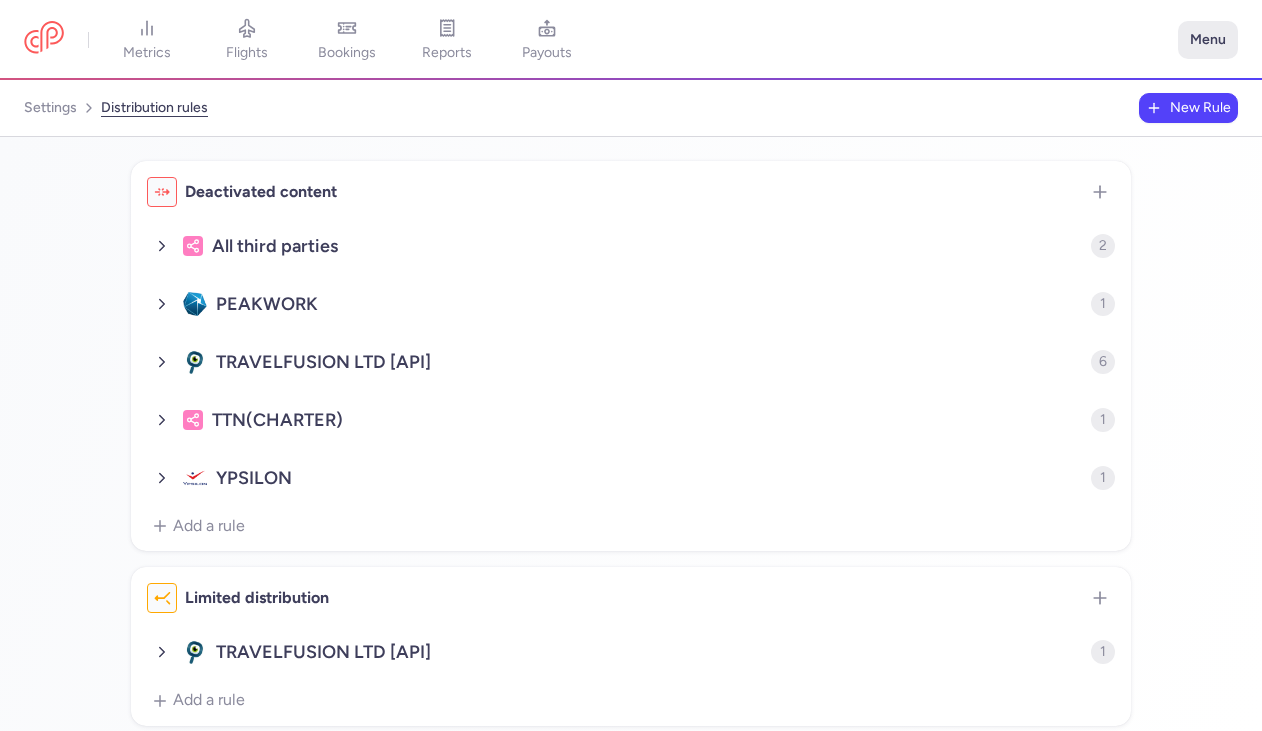 click on "Menu" at bounding box center (1208, 40) 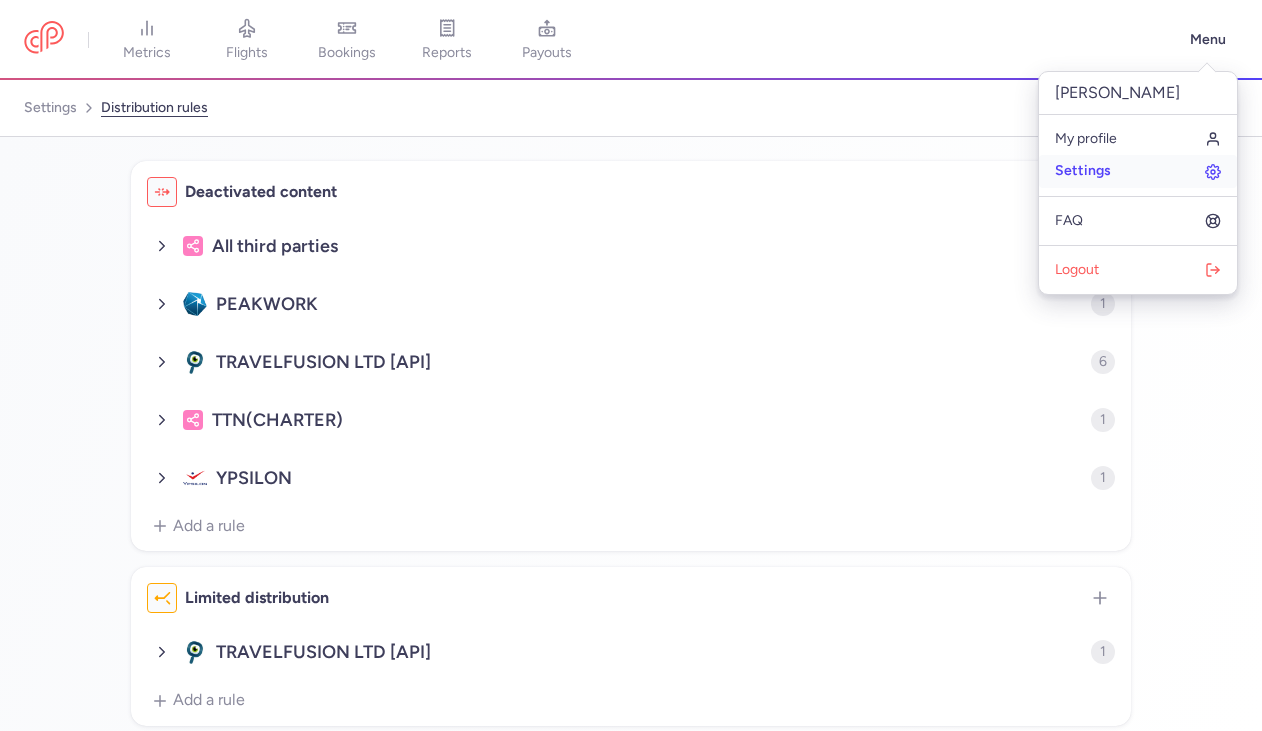 click on "Settings" at bounding box center [1083, 171] 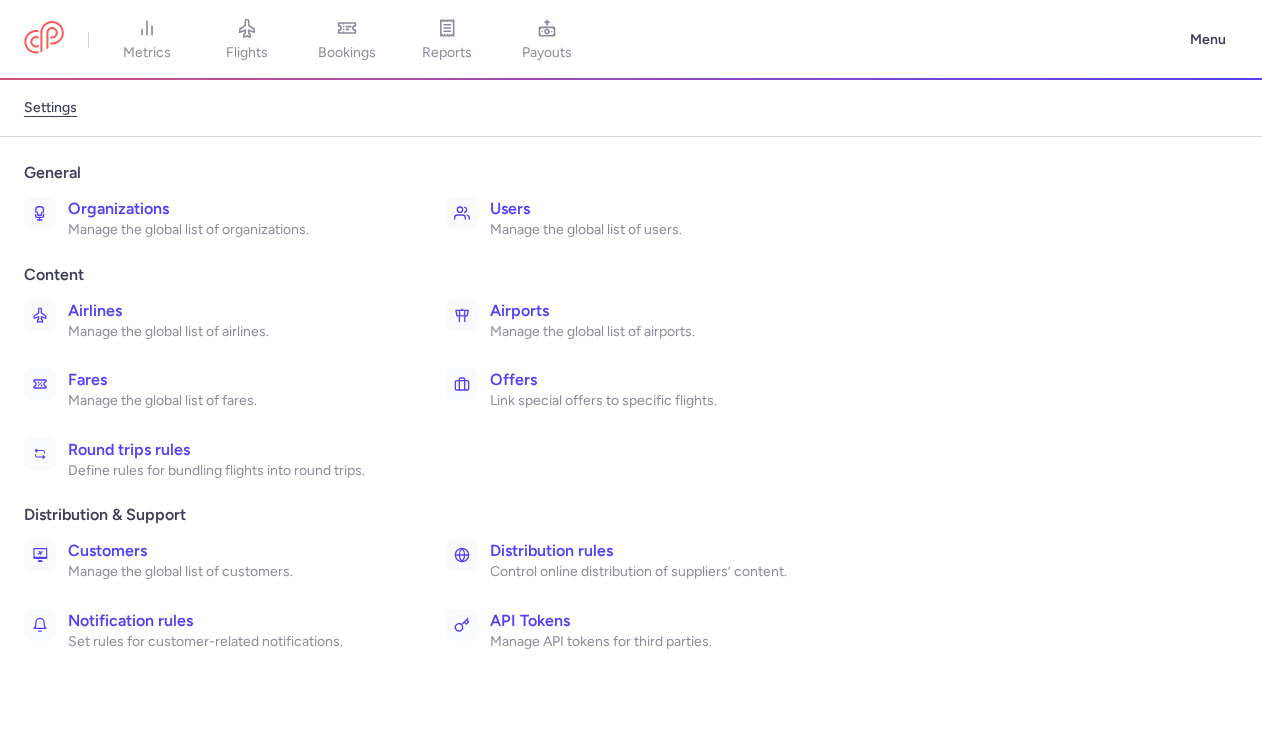 click on "Organizations Manage the global list of organizations." at bounding box center (221, 218) 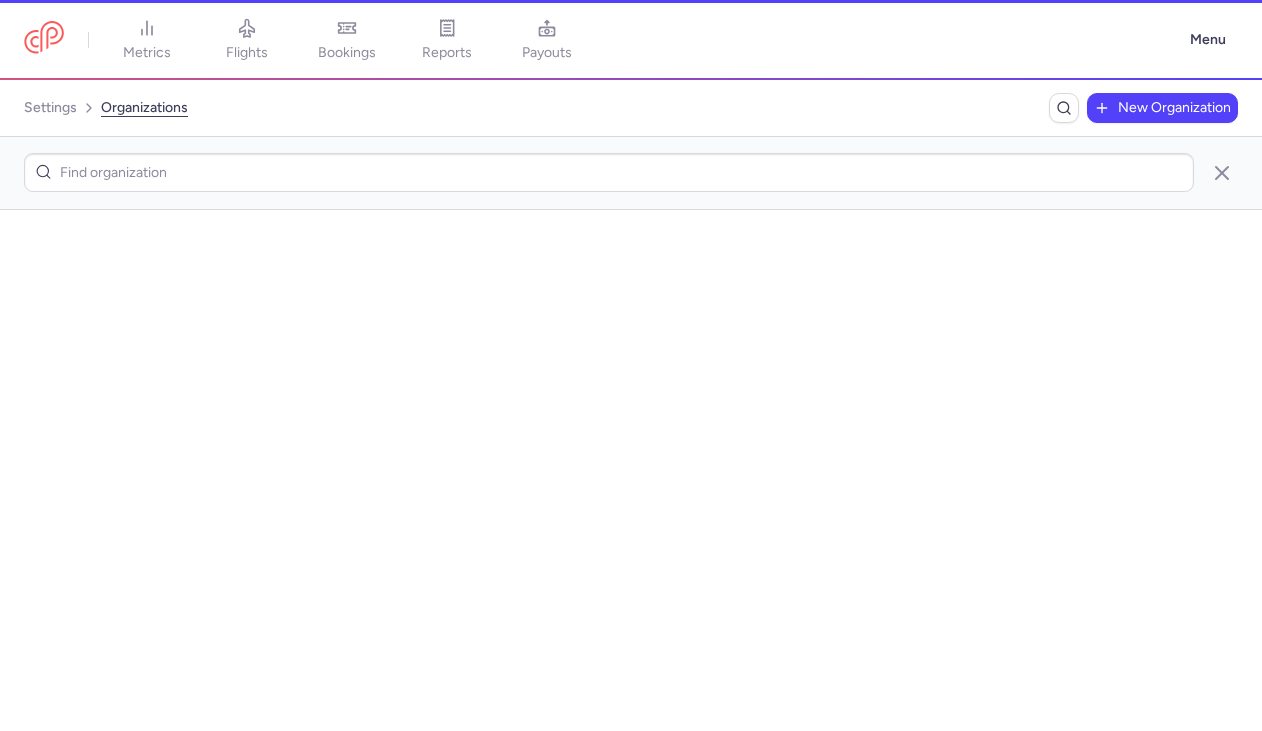scroll, scrollTop: 0, scrollLeft: 0, axis: both 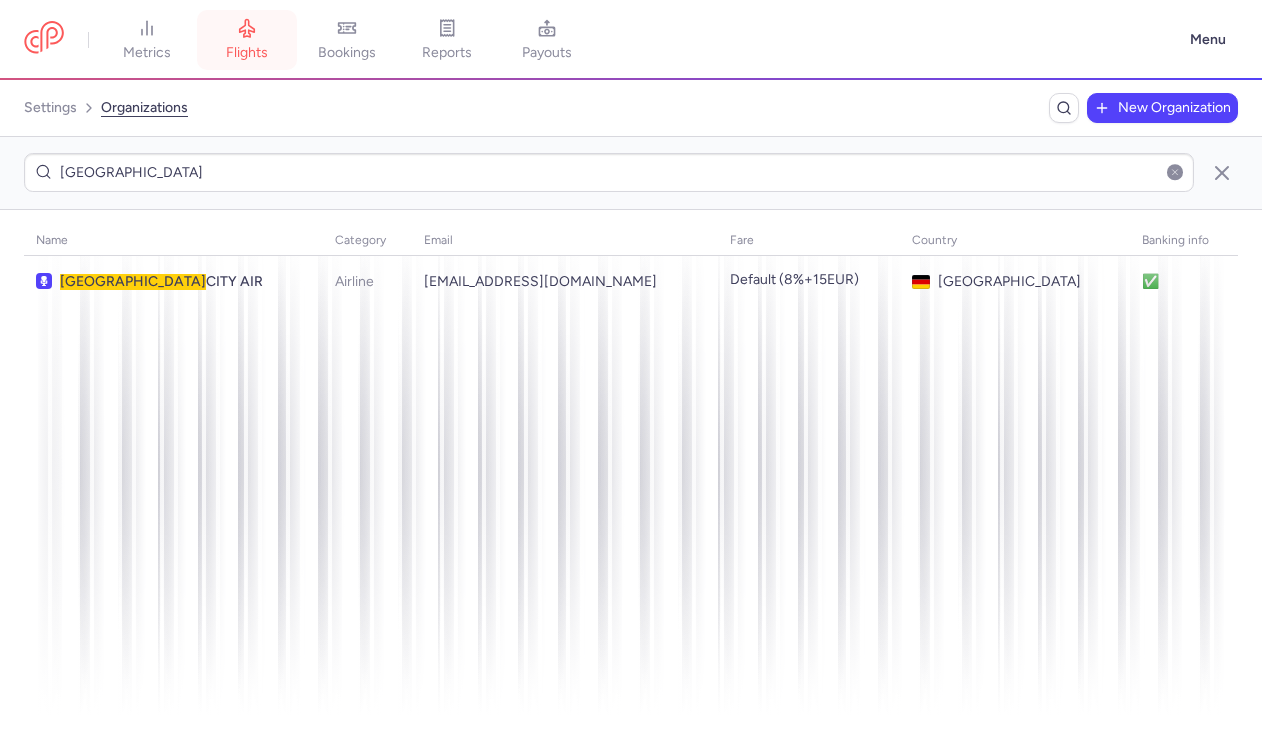 type on "[GEOGRAPHIC_DATA]" 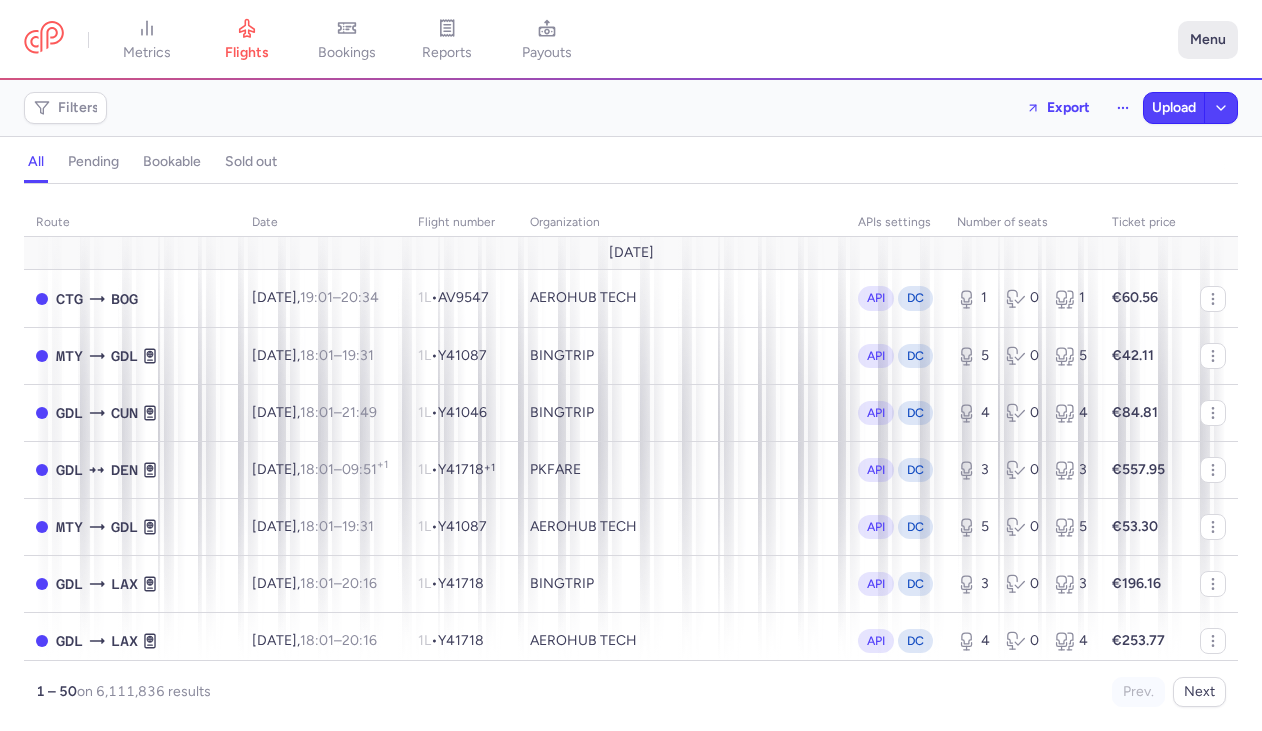 click on "Menu" at bounding box center (1208, 40) 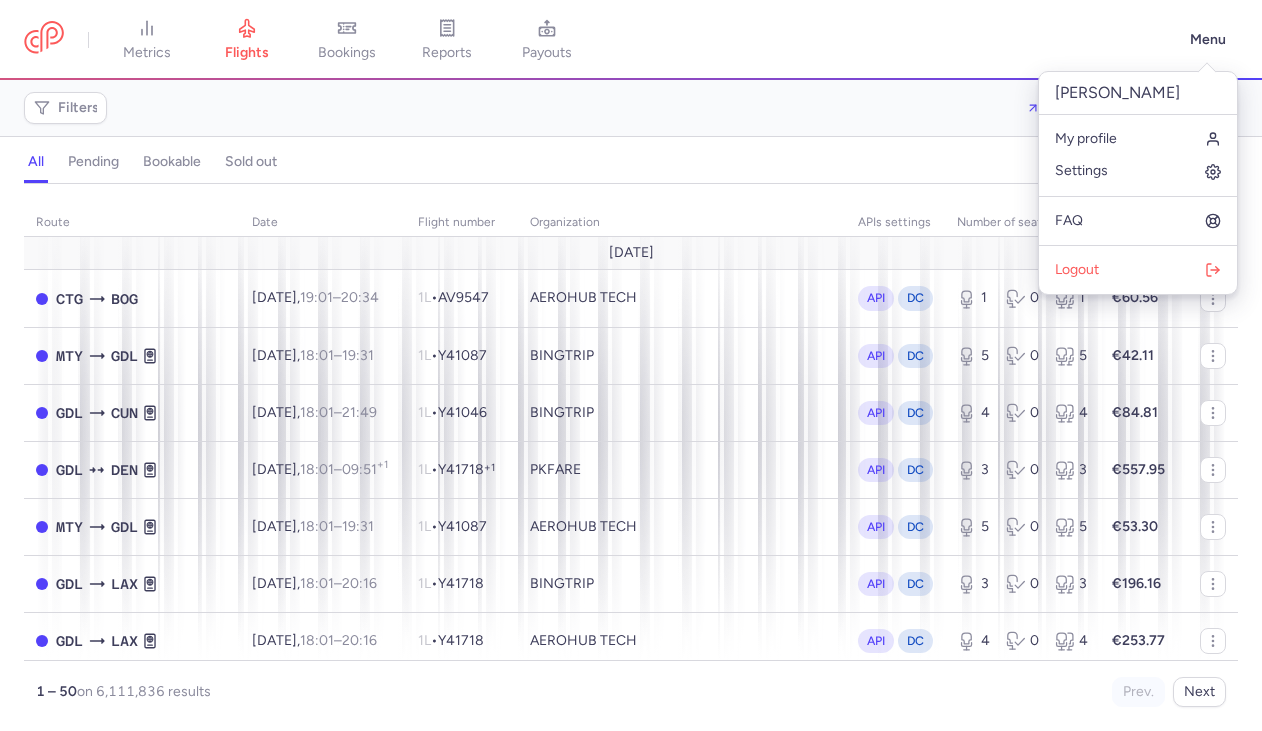 click on "Filters  Export  Upload" at bounding box center (631, 108) 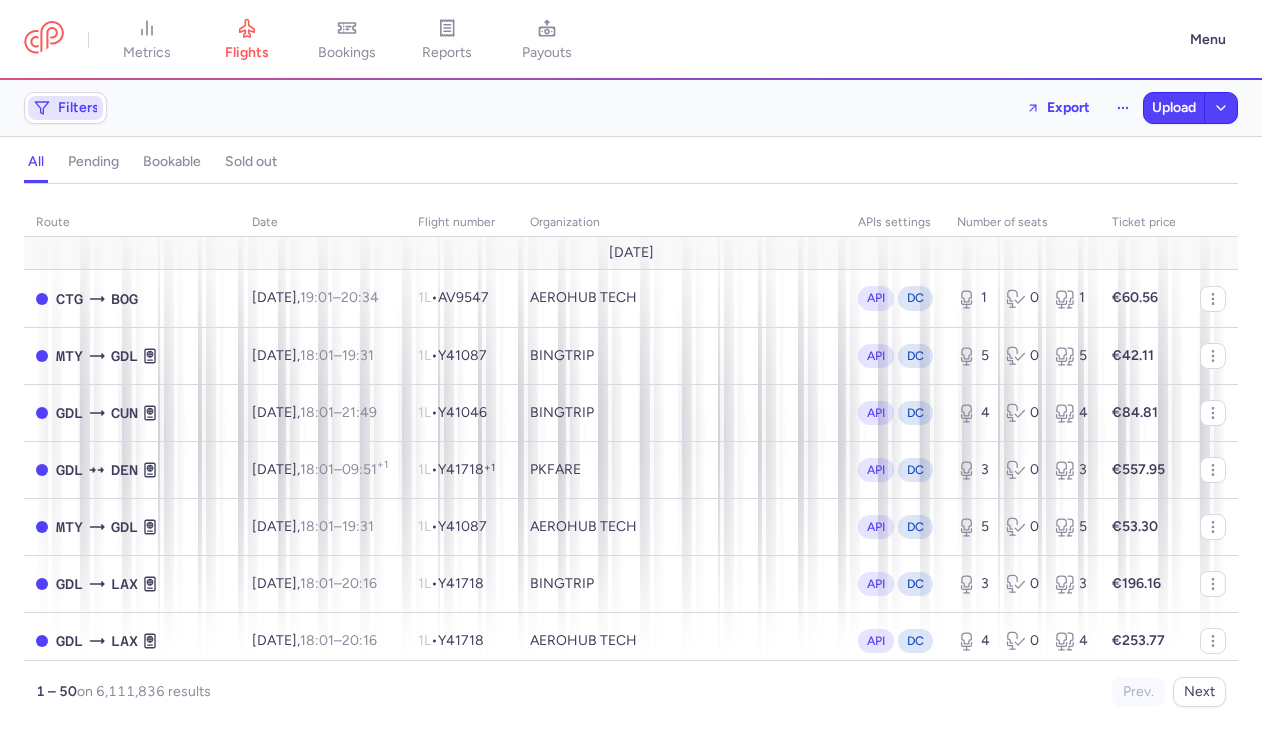 click on "Filters" at bounding box center (65, 108) 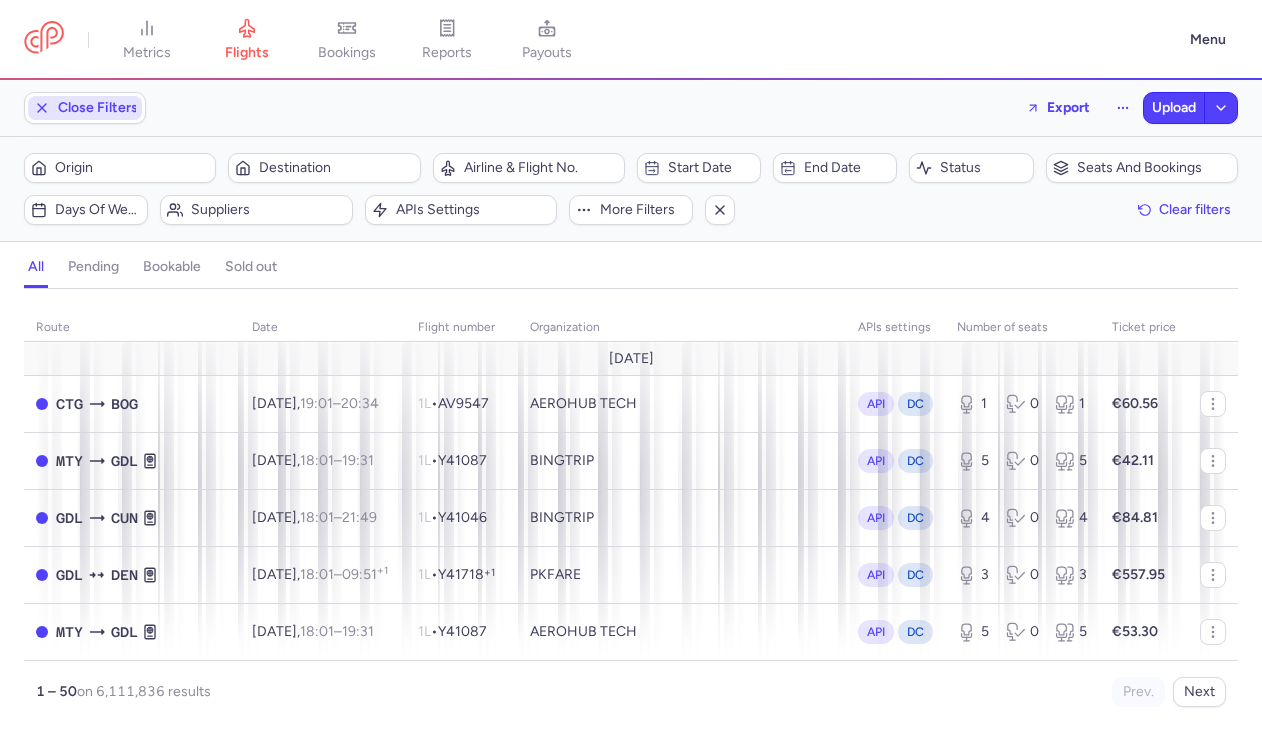 scroll, scrollTop: 0, scrollLeft: 0, axis: both 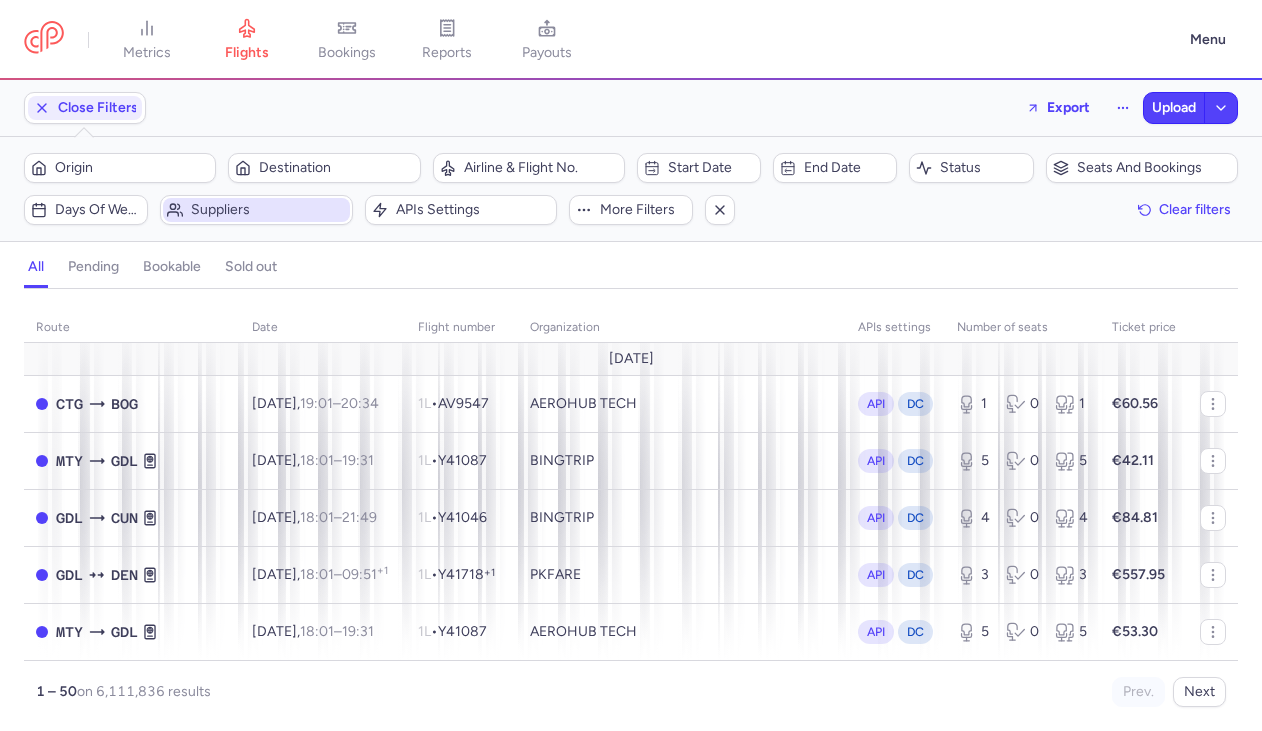 click on "Suppliers" at bounding box center [268, 210] 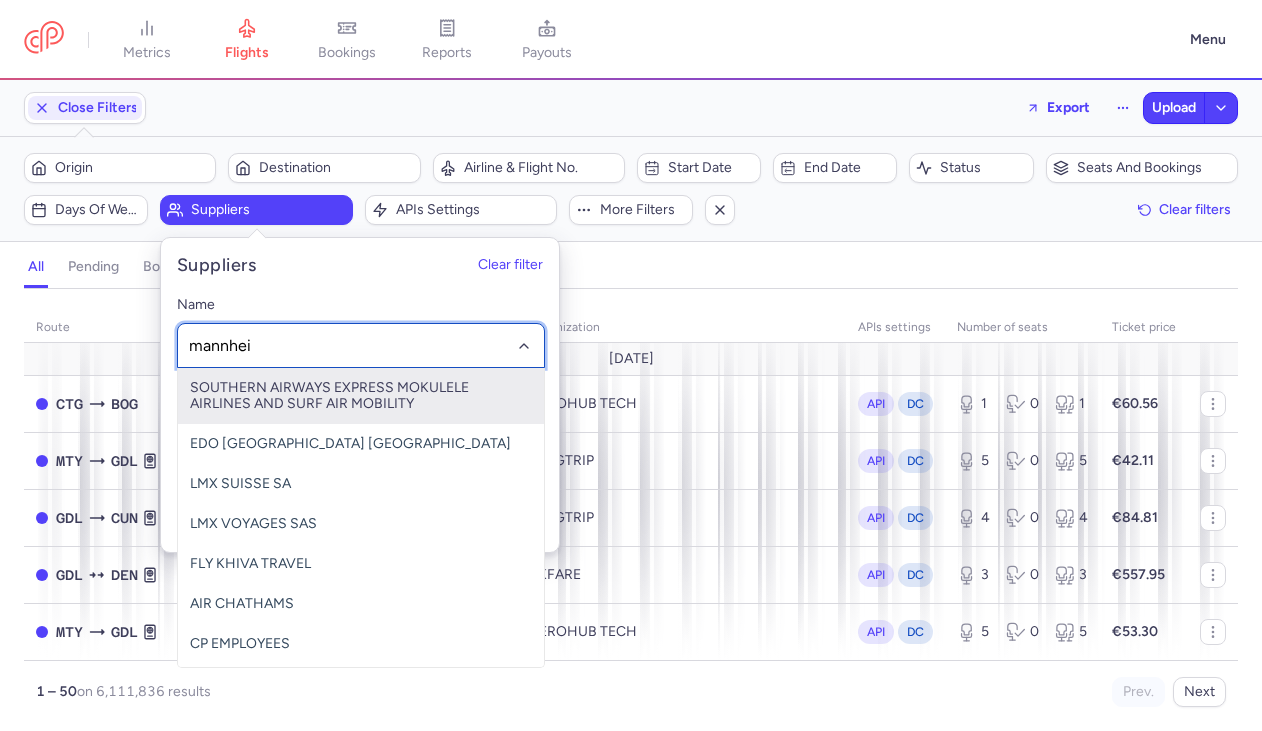 type on "[GEOGRAPHIC_DATA]" 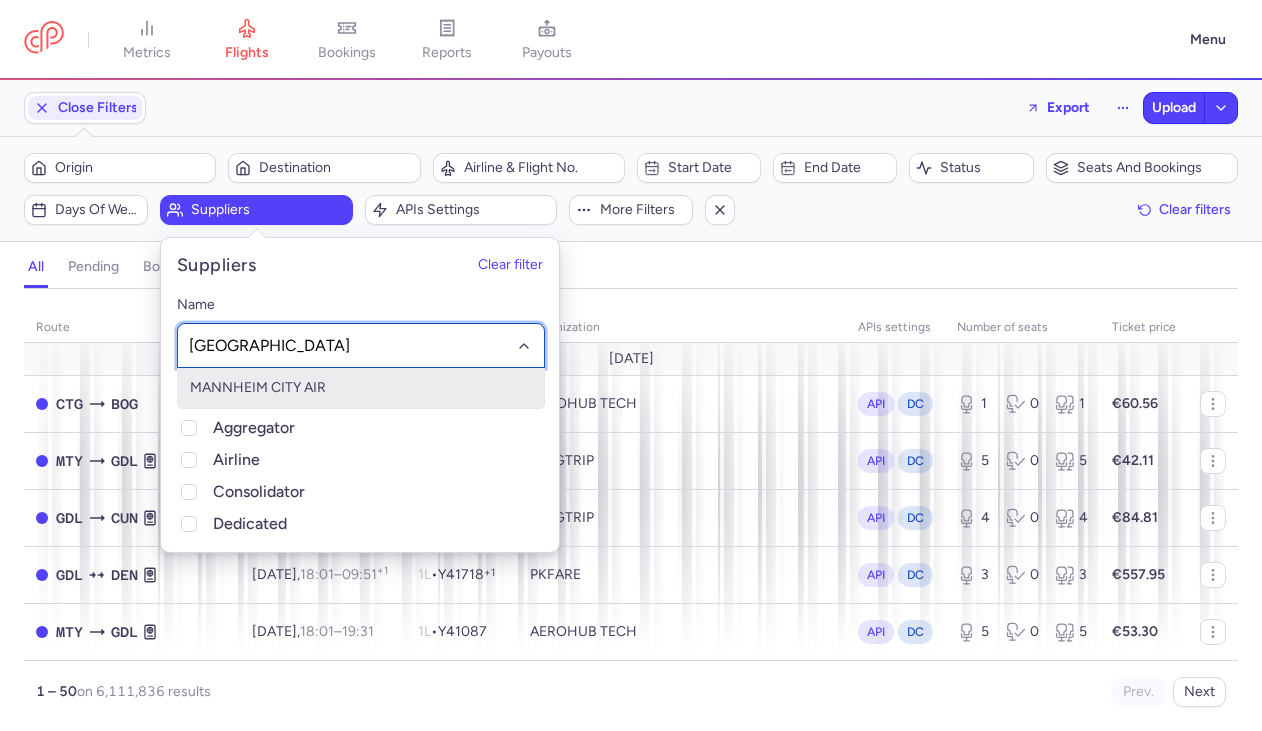 click on "MANNHEIM CITY AIR" 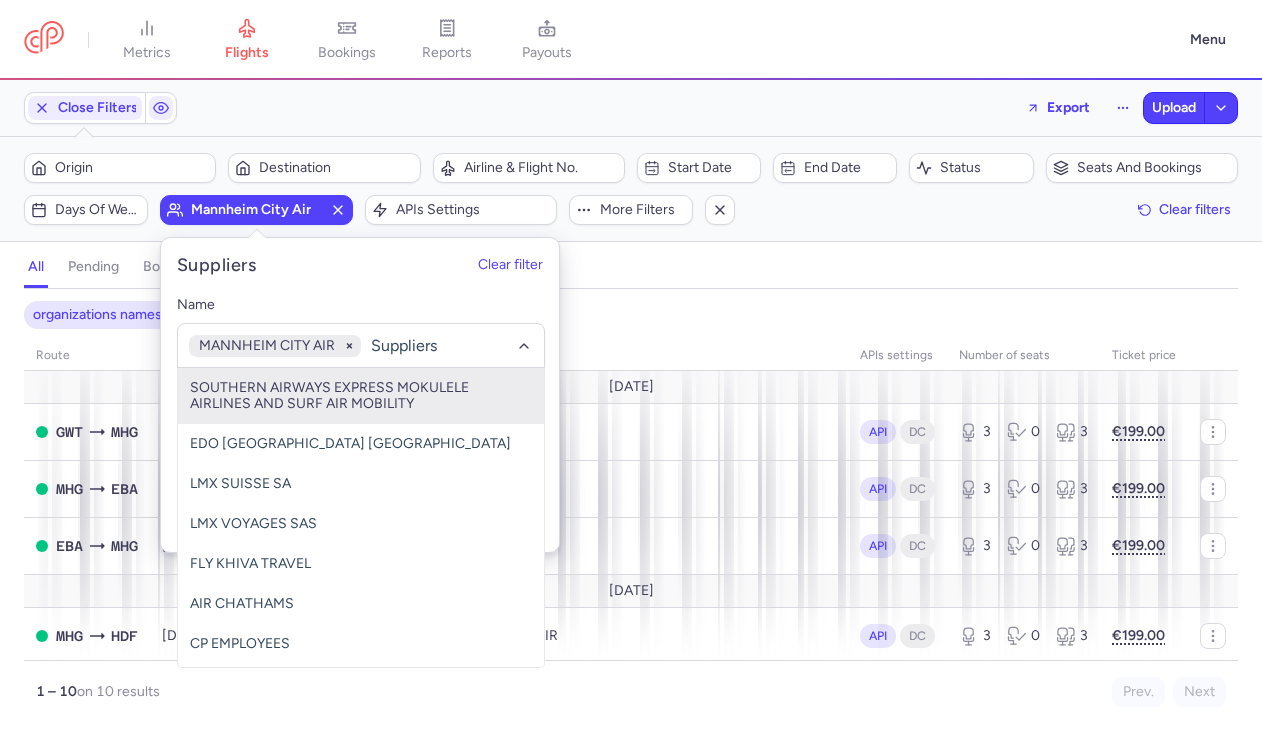click on "all pending bookable sold out" at bounding box center (631, 271) 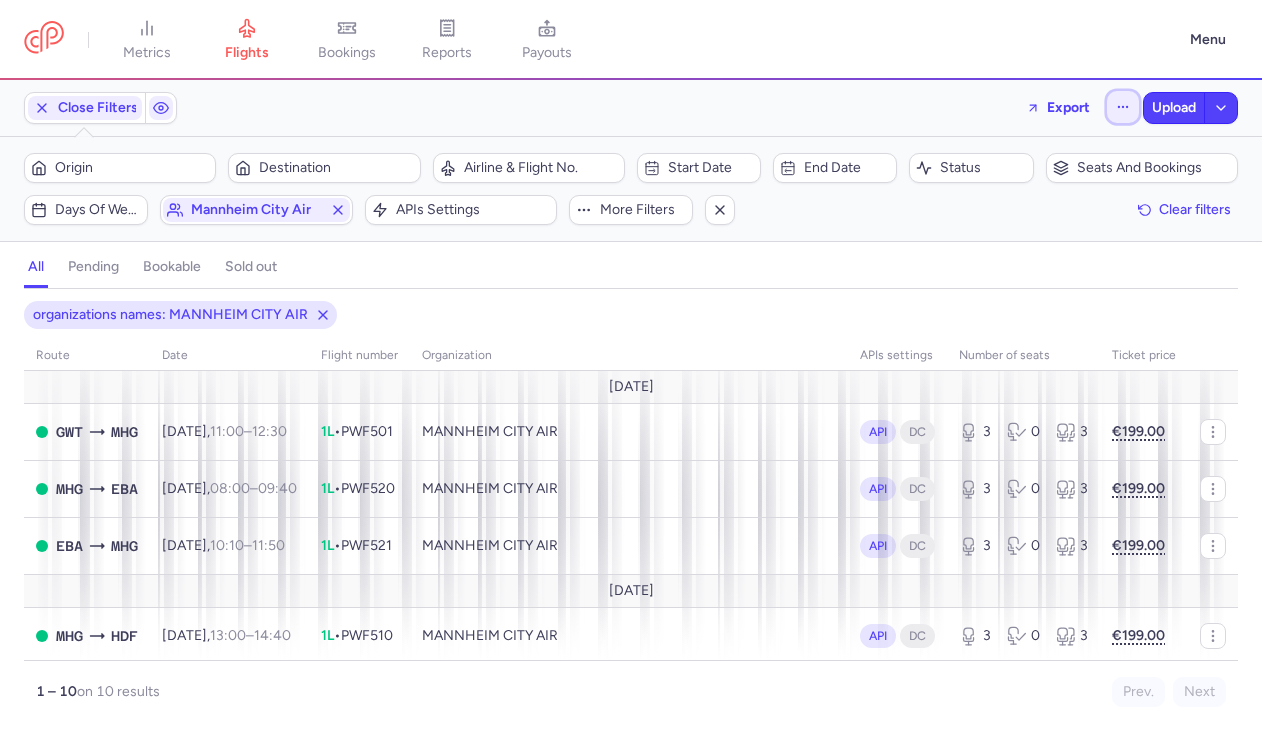 click at bounding box center (1123, 107) 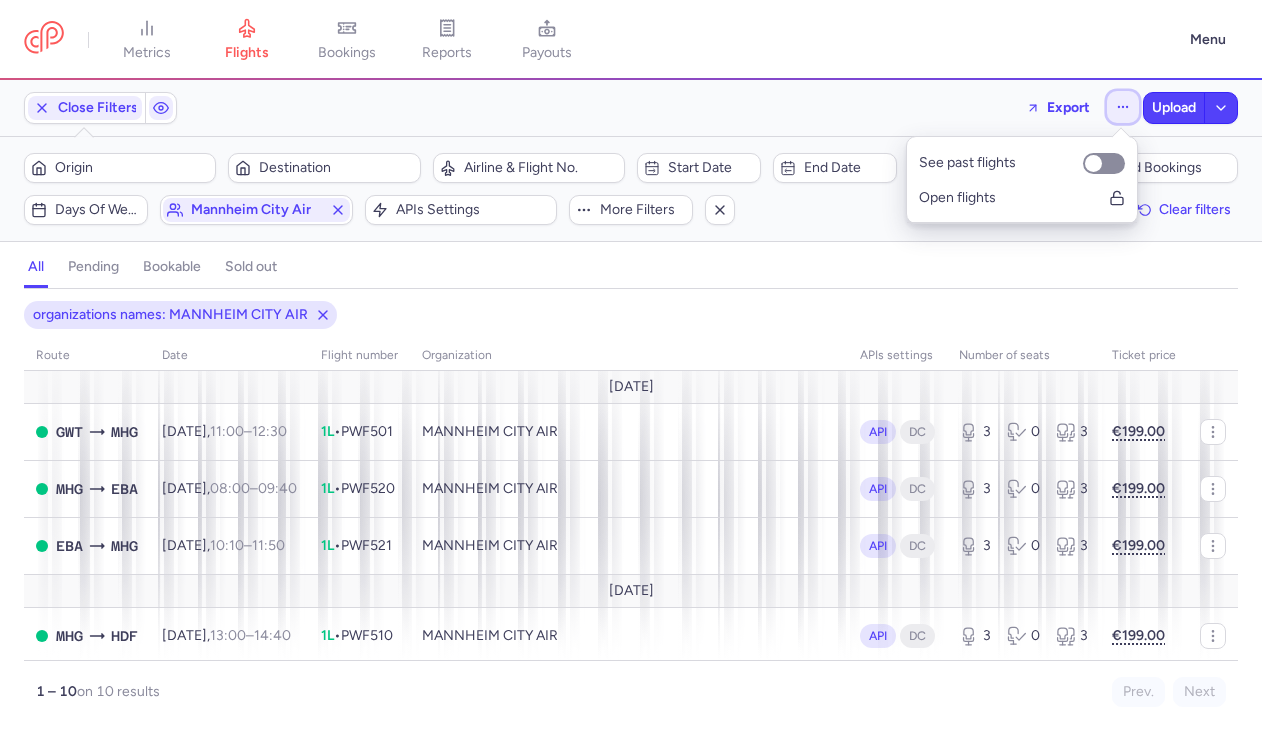 click at bounding box center [1123, 107] 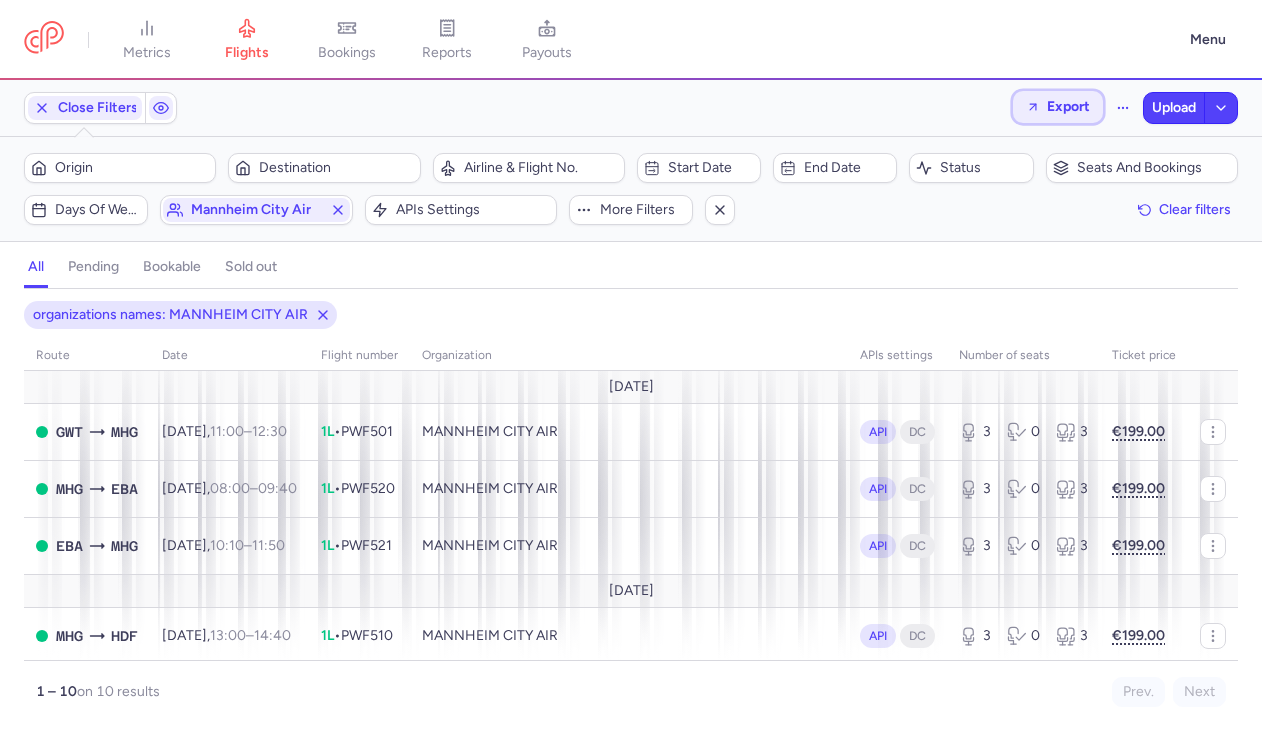 click on "Export" at bounding box center [1068, 106] 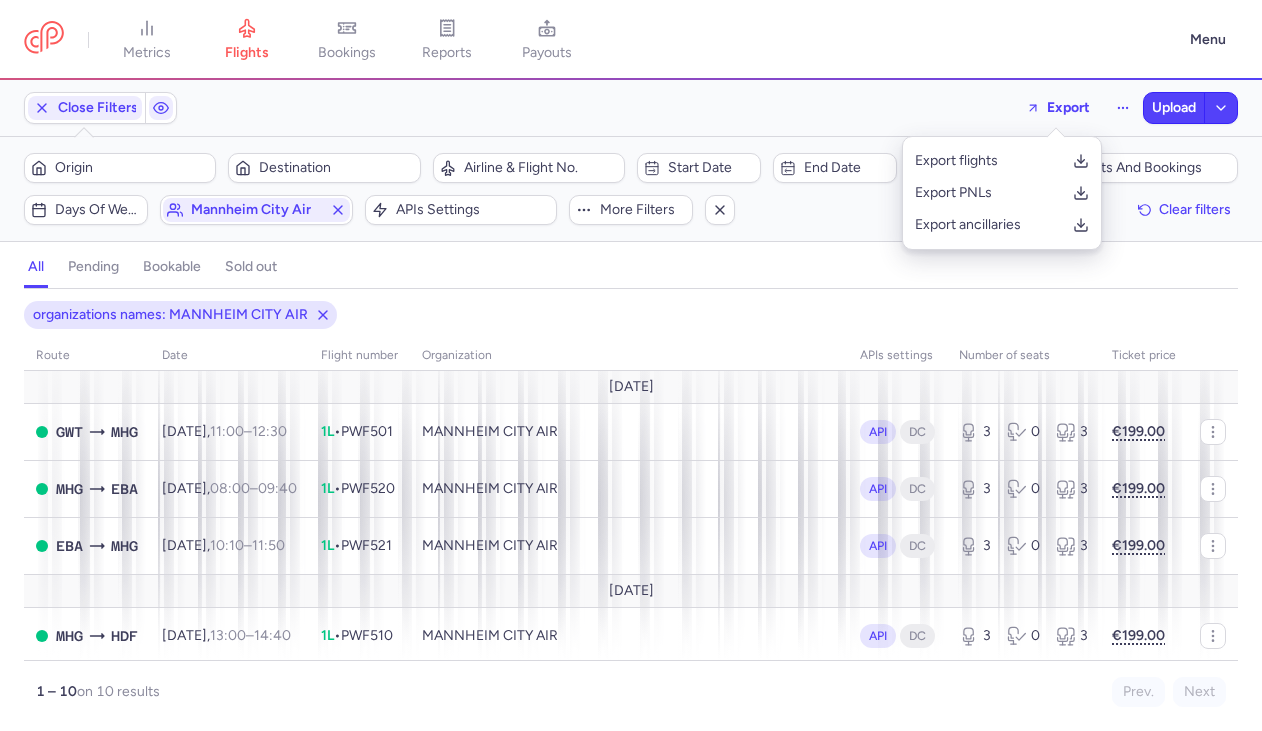 click on "organizations names: MANNHEIM CITY AIR" at bounding box center (631, 315) 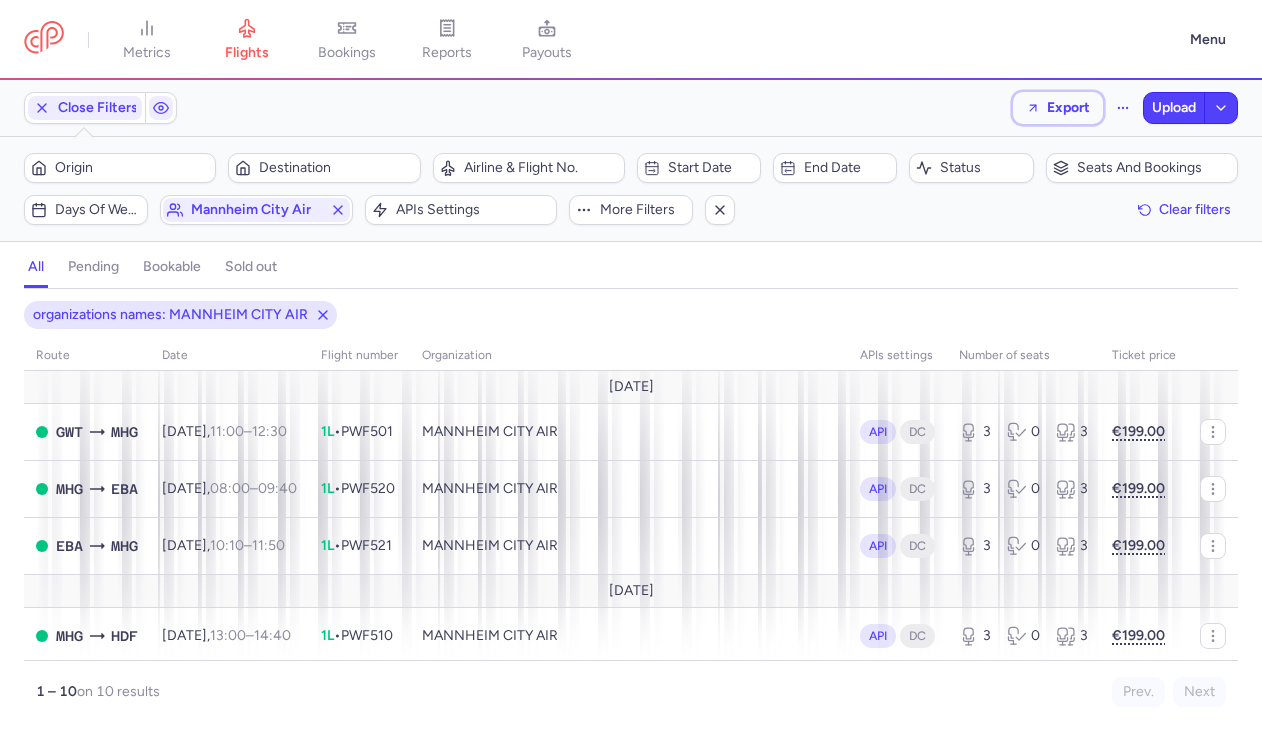 type 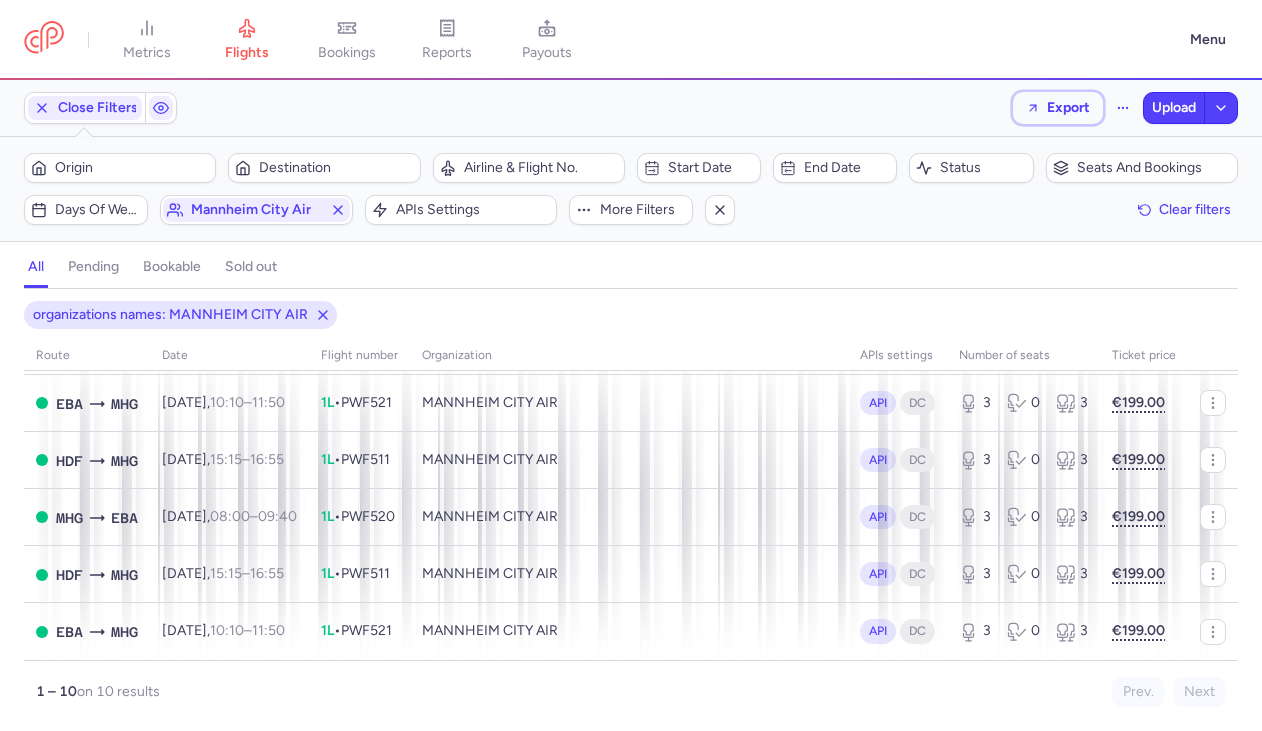 scroll, scrollTop: 0, scrollLeft: 0, axis: both 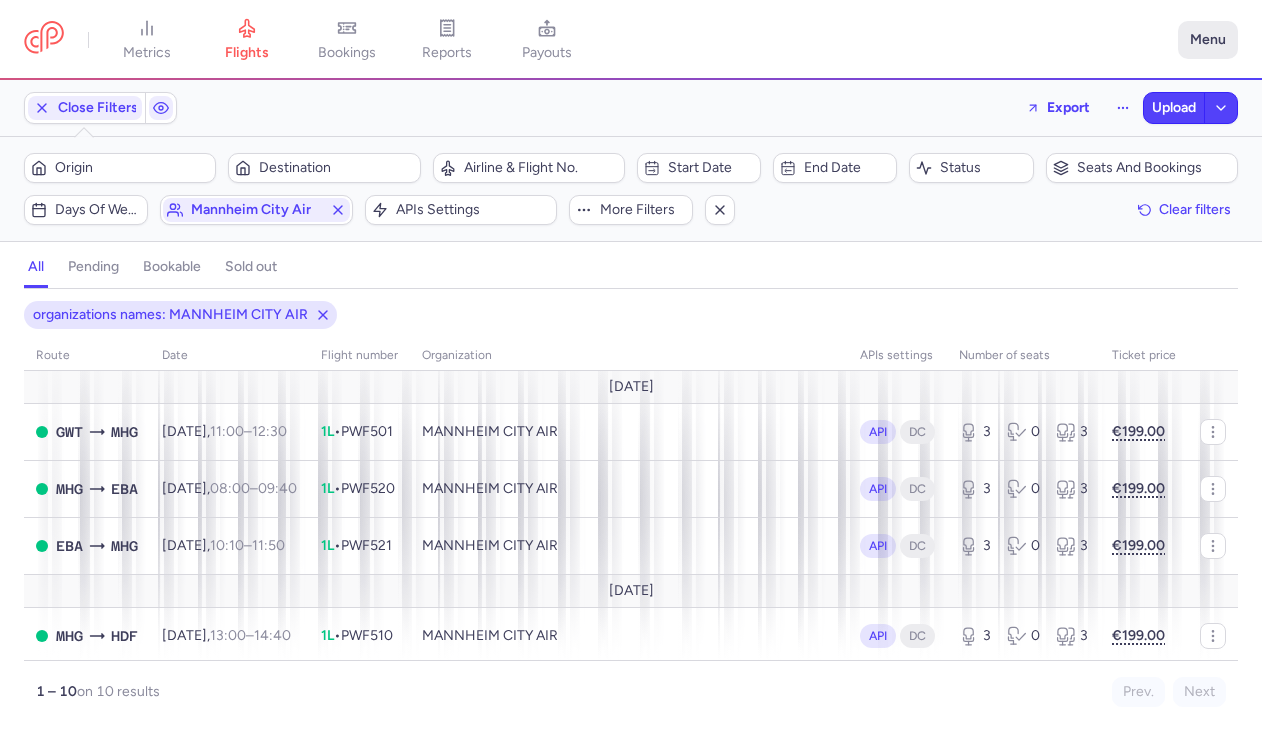 click on "Menu" at bounding box center [1208, 40] 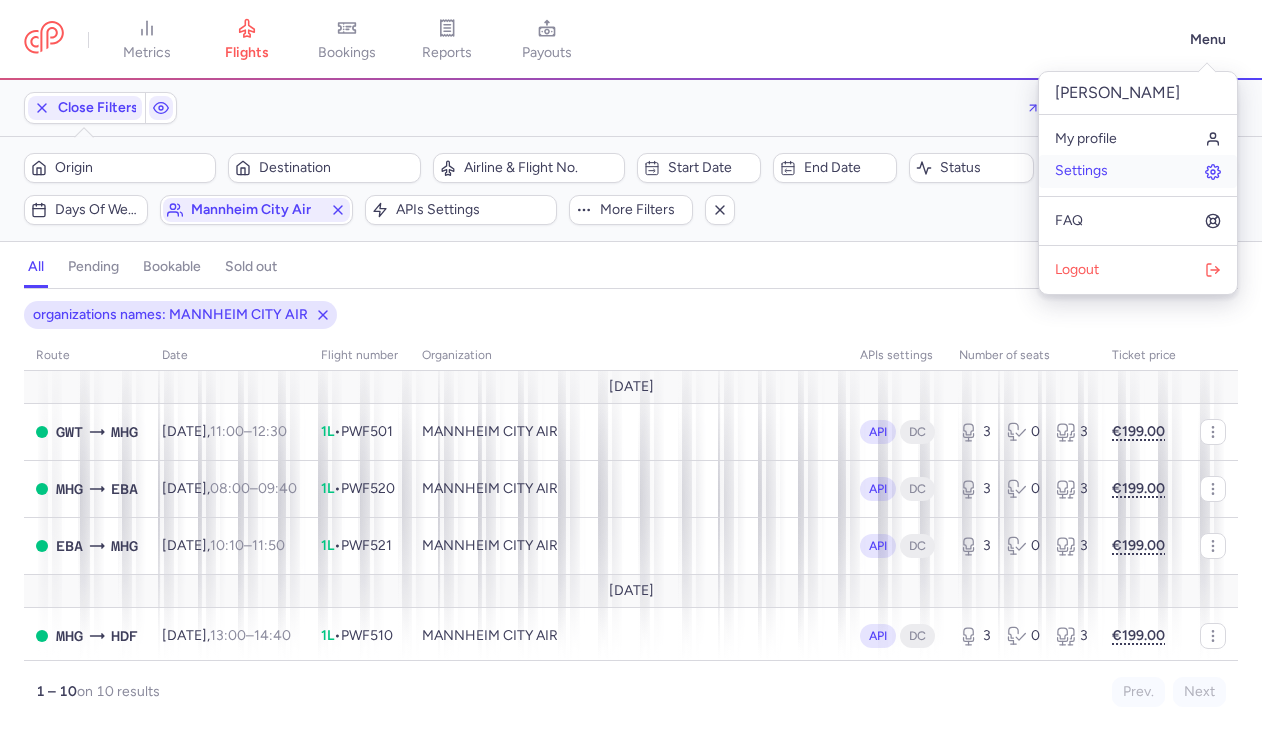 click on "Settings" at bounding box center (1138, 171) 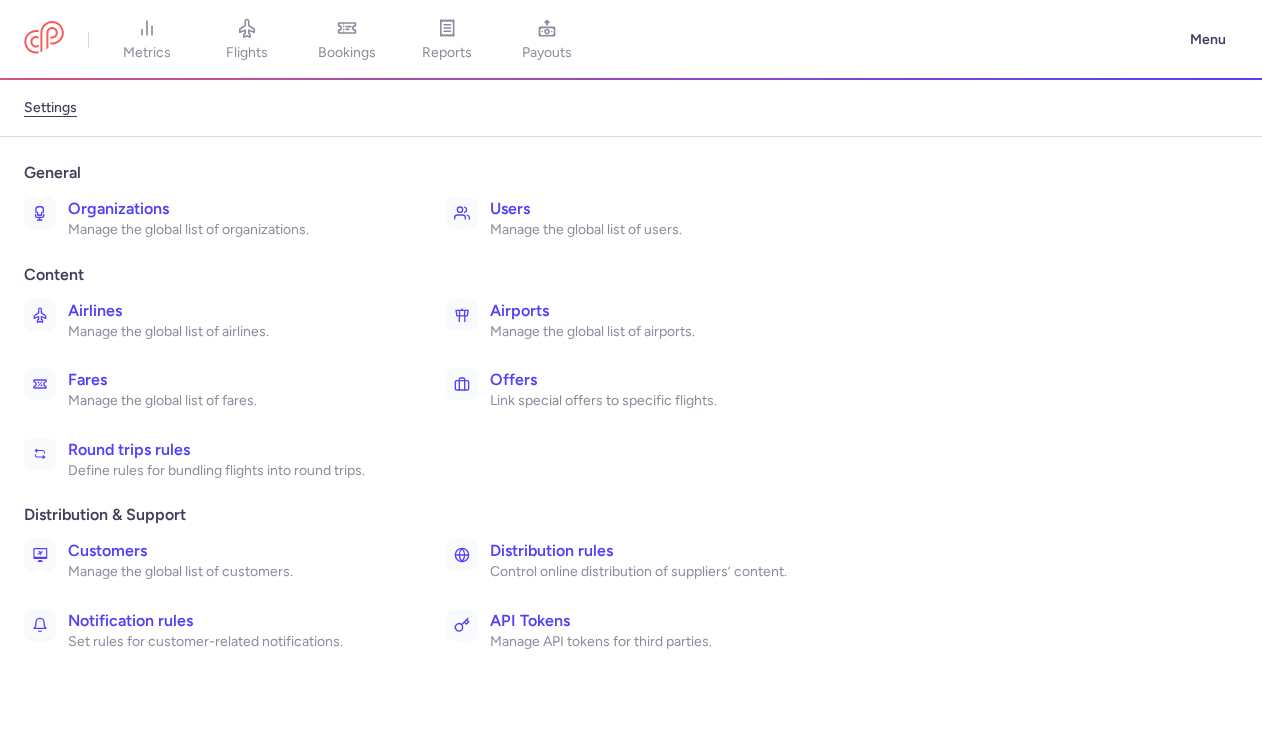 click on "Distribution rules" at bounding box center (657, 551) 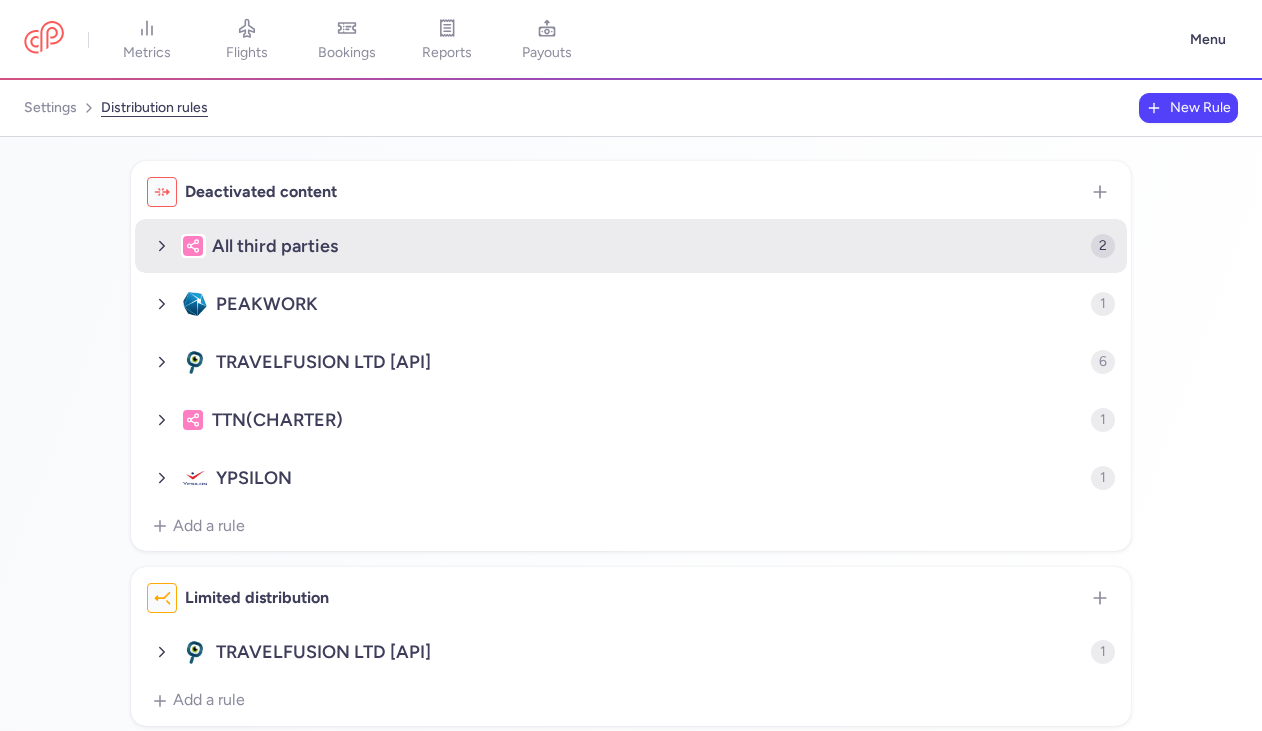 click on "All third parties" 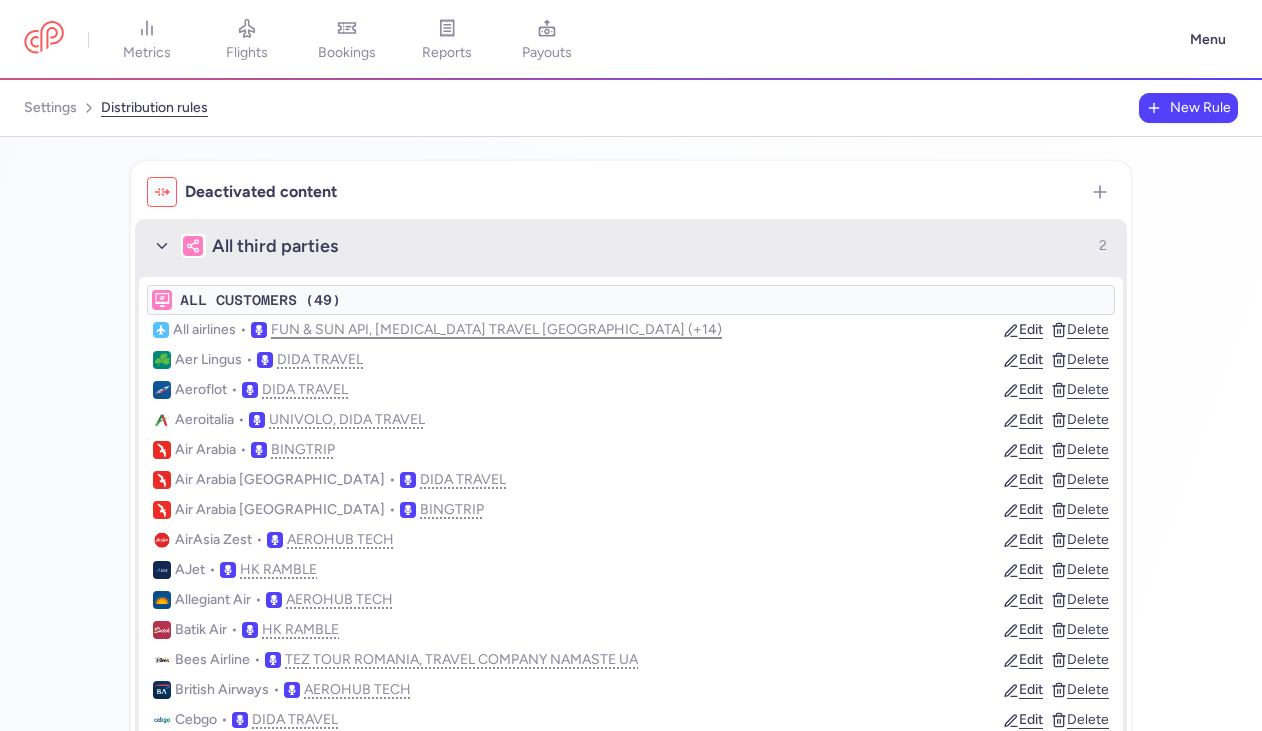 click on "FUN & SUN API, [MEDICAL_DATA] TRAVEL [GEOGRAPHIC_DATA] (+14)" at bounding box center (496, 330) 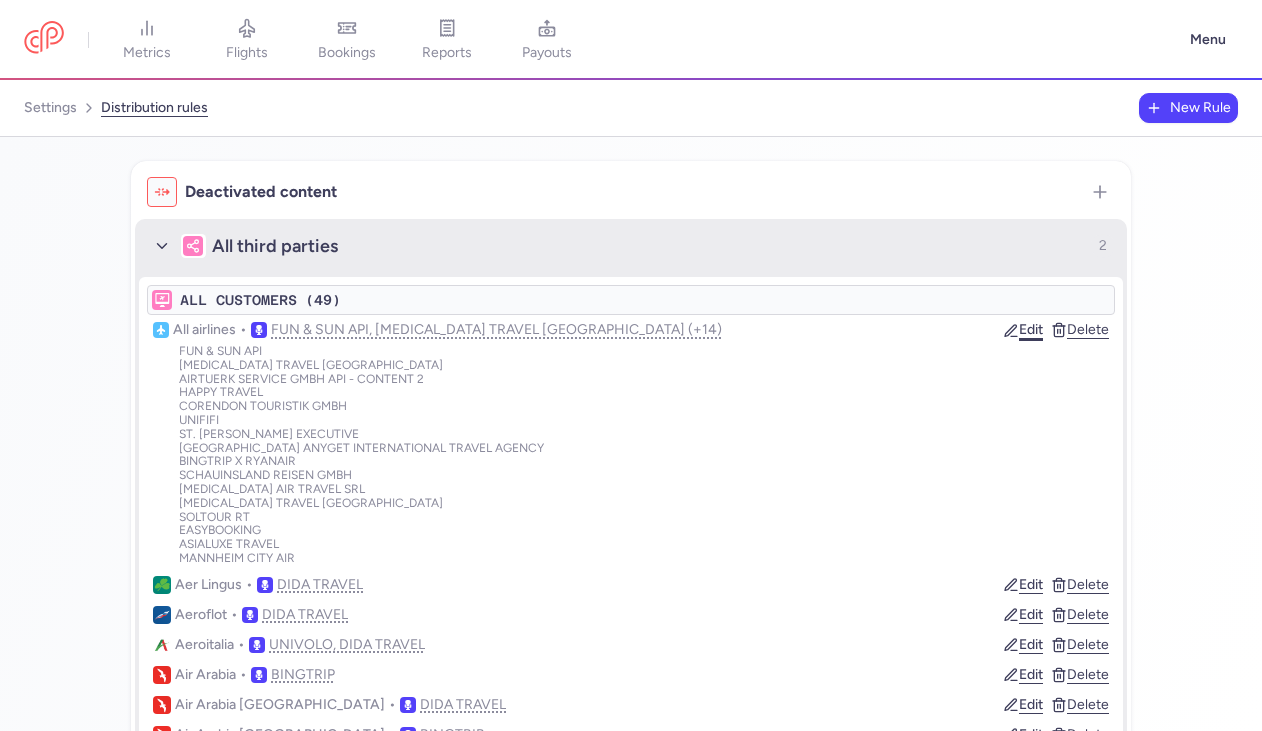 click on "Edit" 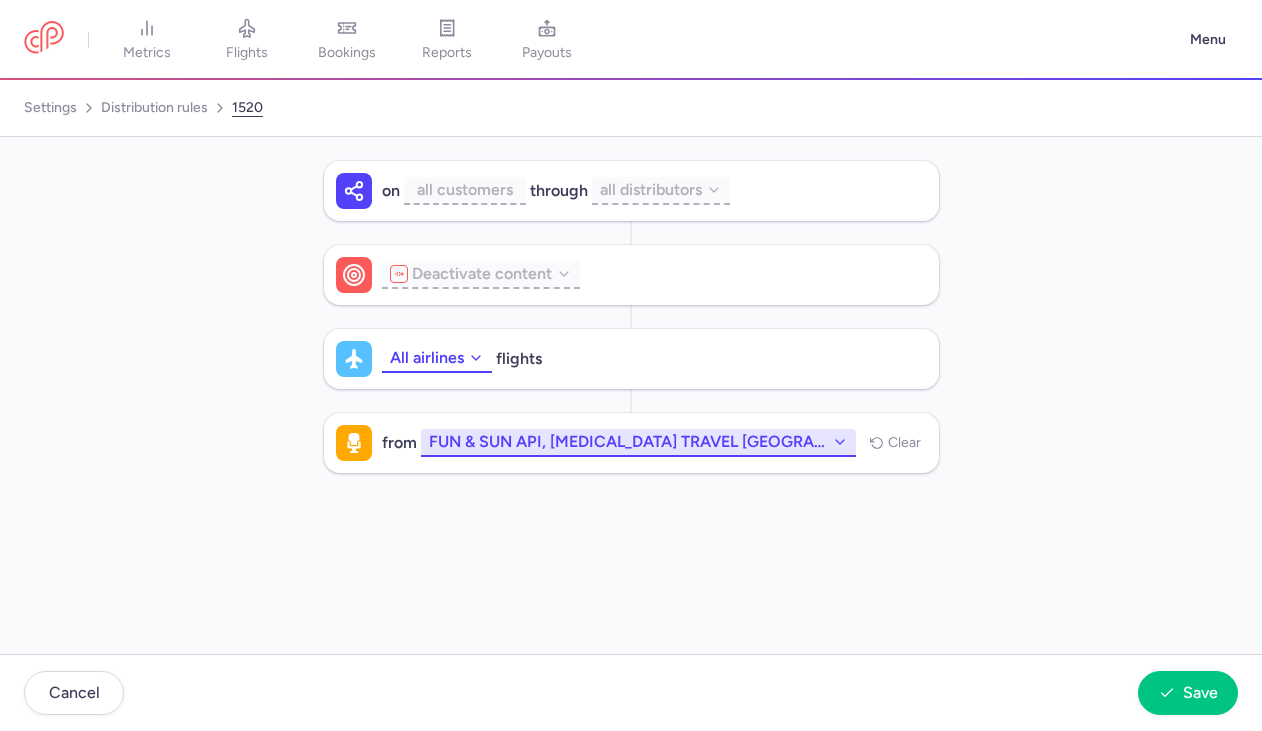 click on "FUN & SUN API, [MEDICAL_DATA] TRAVEL [GEOGRAPHIC_DATA] (+14)" 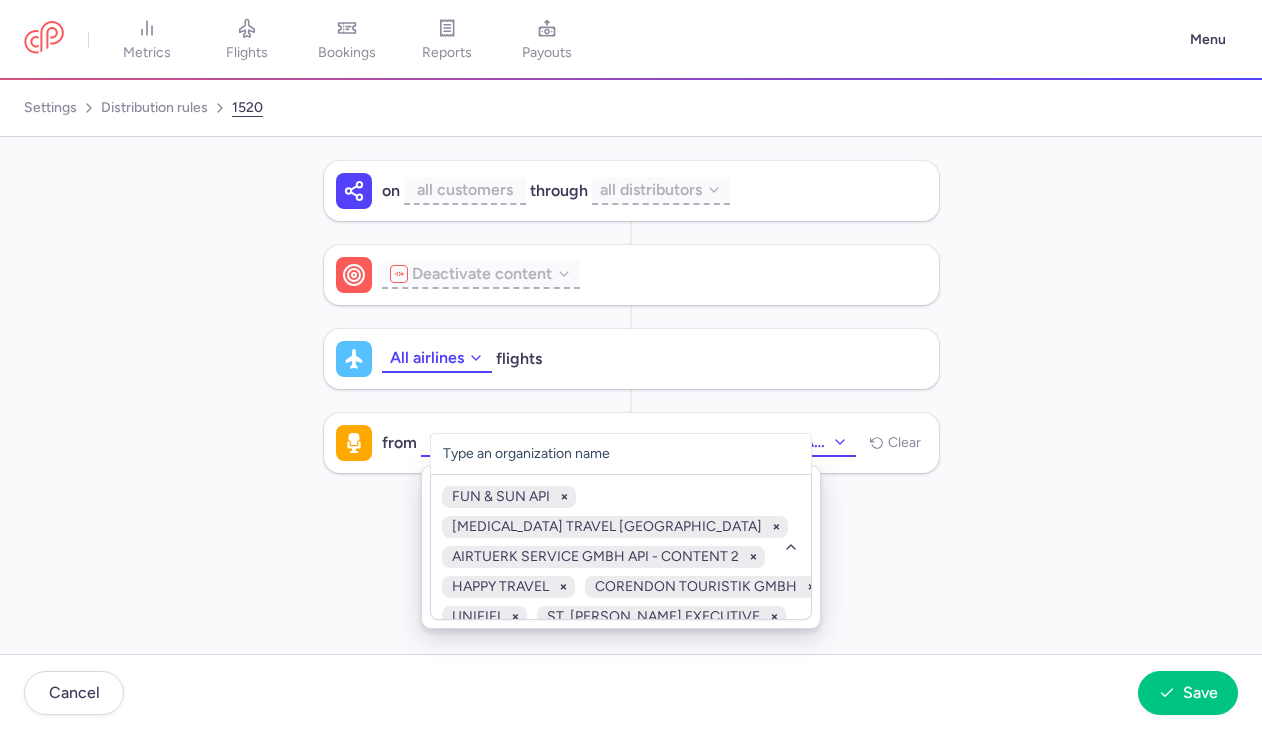 scroll, scrollTop: 251, scrollLeft: 0, axis: vertical 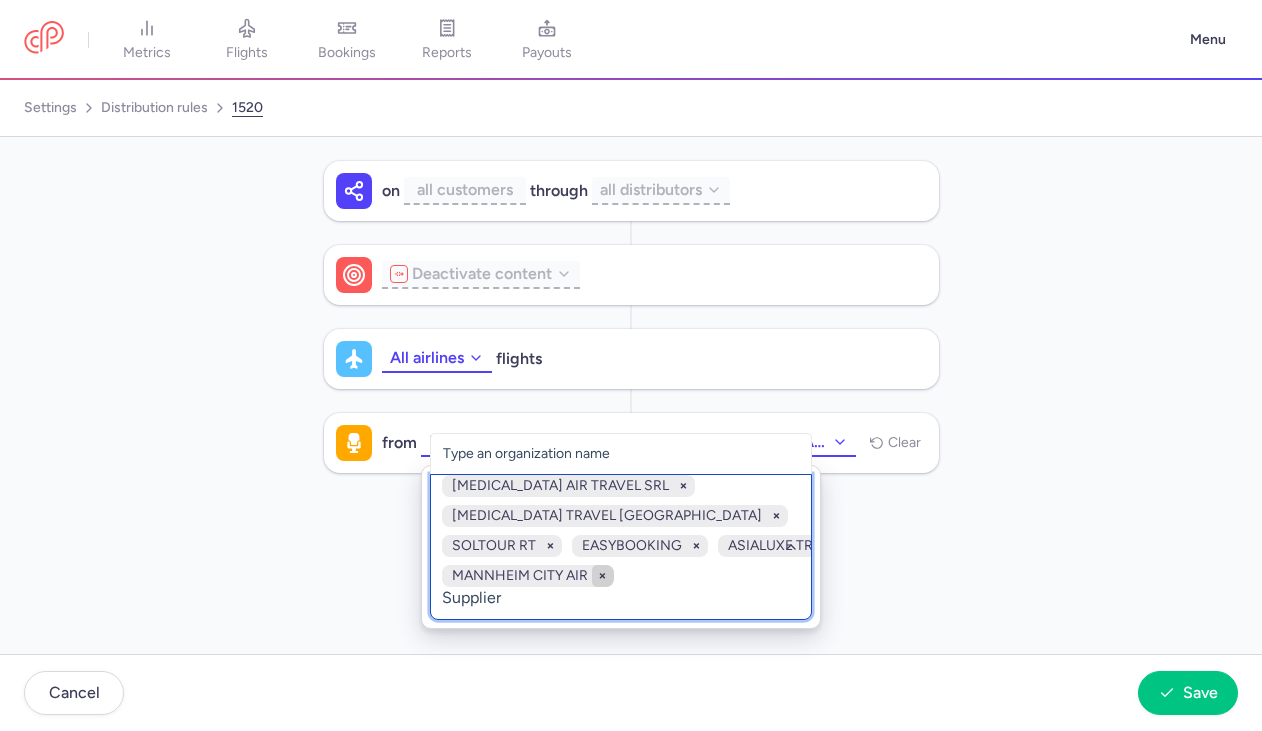 click on "FUN & SUN API [MEDICAL_DATA] TRAVEL KOSOVO AIRTUERK SERVICE GMBH API - CONTENT 2 HAPPY TRAVEL CORENDON TOURISTIK GMBH UNIFIFI ST. [PERSON_NAME] EXECUTIVE [GEOGRAPHIC_DATA] ANYGET INTERNATIONAL TRAVEL AGENCY BINGTRIP X RYANAIR SCHAUINSLAND REISEN GMBH [MEDICAL_DATA] AIR TRAVEL SRL [MEDICAL_DATA] TRAVEL [GEOGRAPHIC_DATA] SOLTOUR RT EASYBOOKING ASIALUXE TRAVEL [GEOGRAPHIC_DATA]" 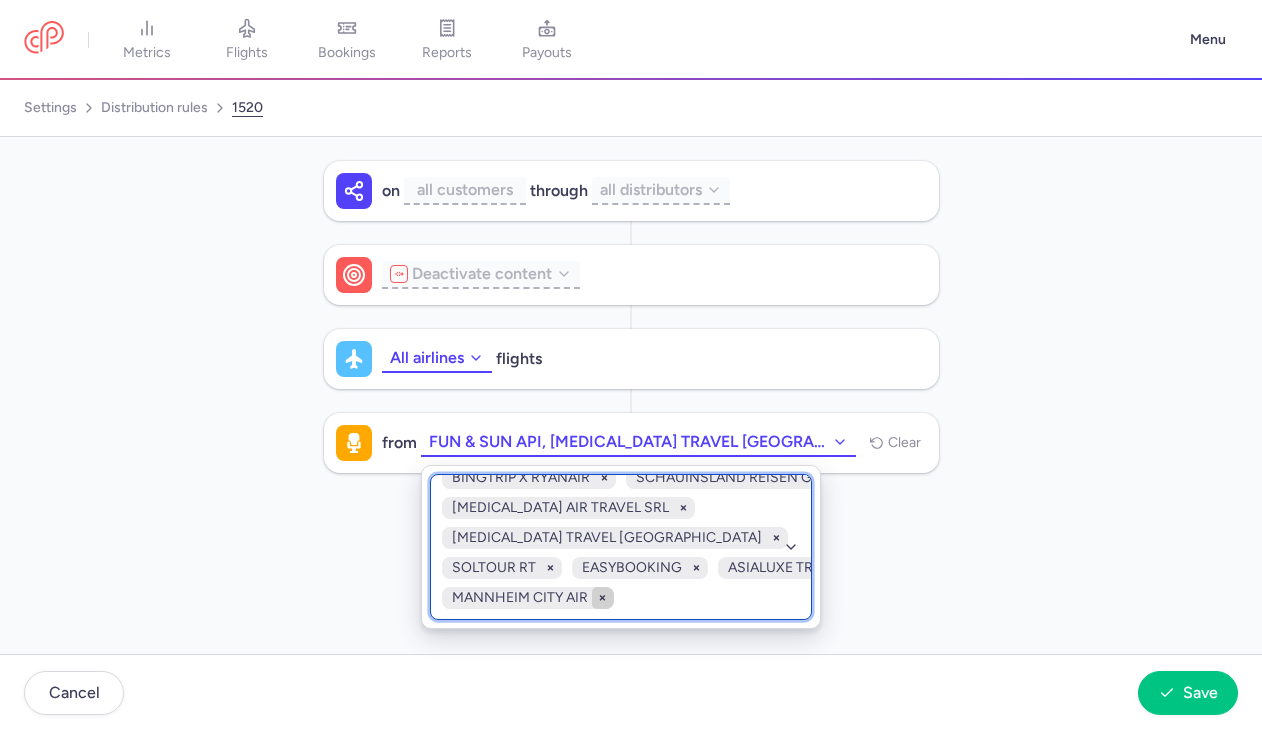 scroll, scrollTop: 229, scrollLeft: 0, axis: vertical 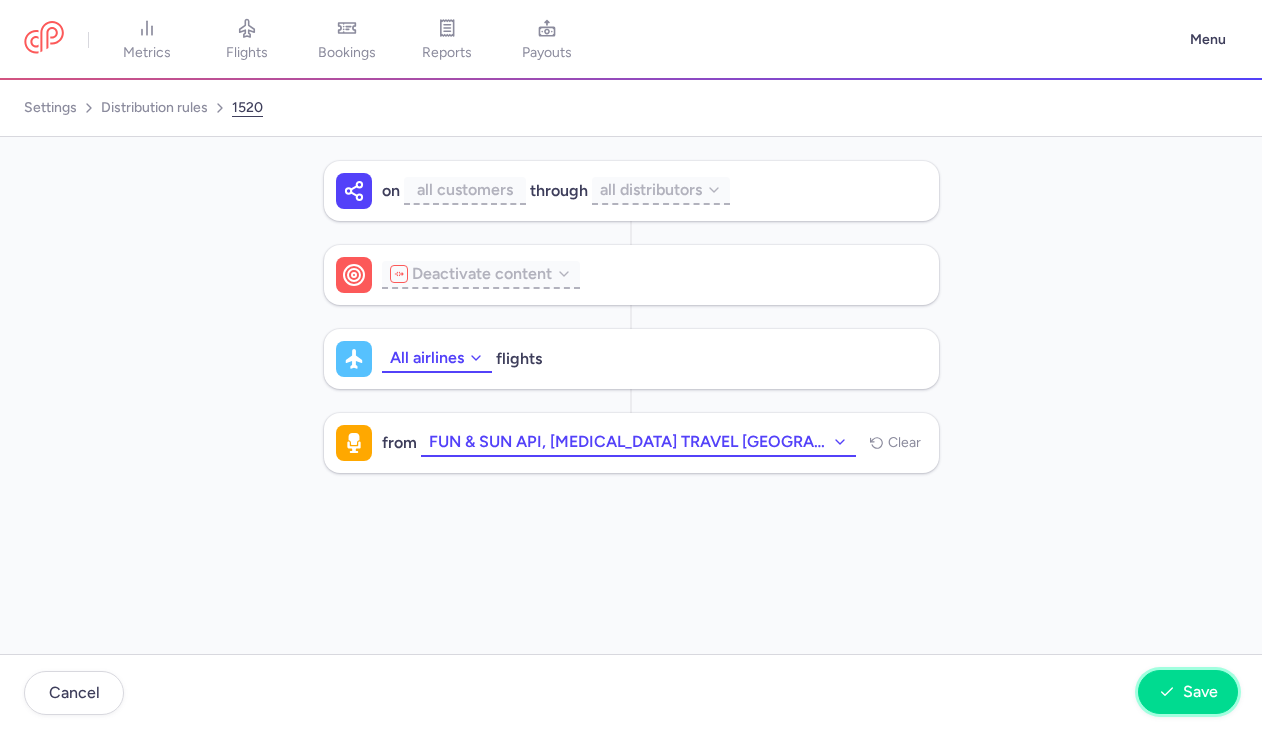 click on "Save" at bounding box center (1200, 692) 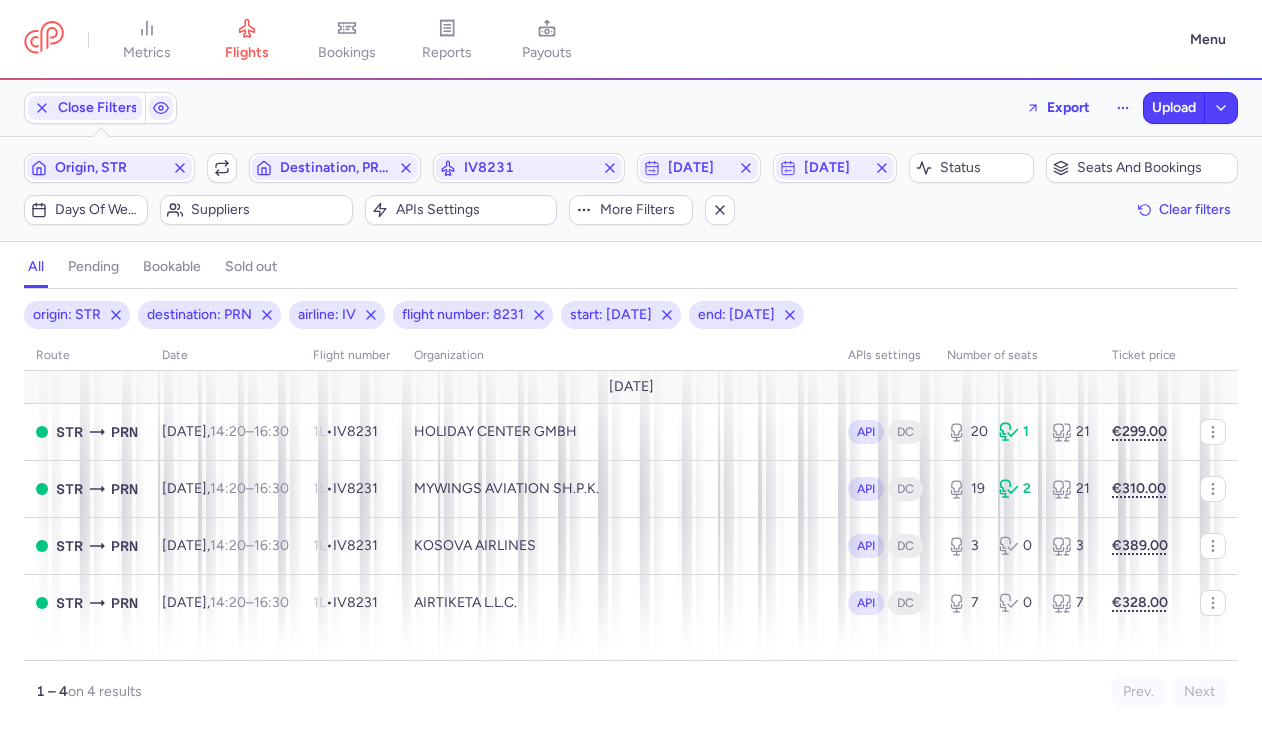 scroll, scrollTop: 0, scrollLeft: 0, axis: both 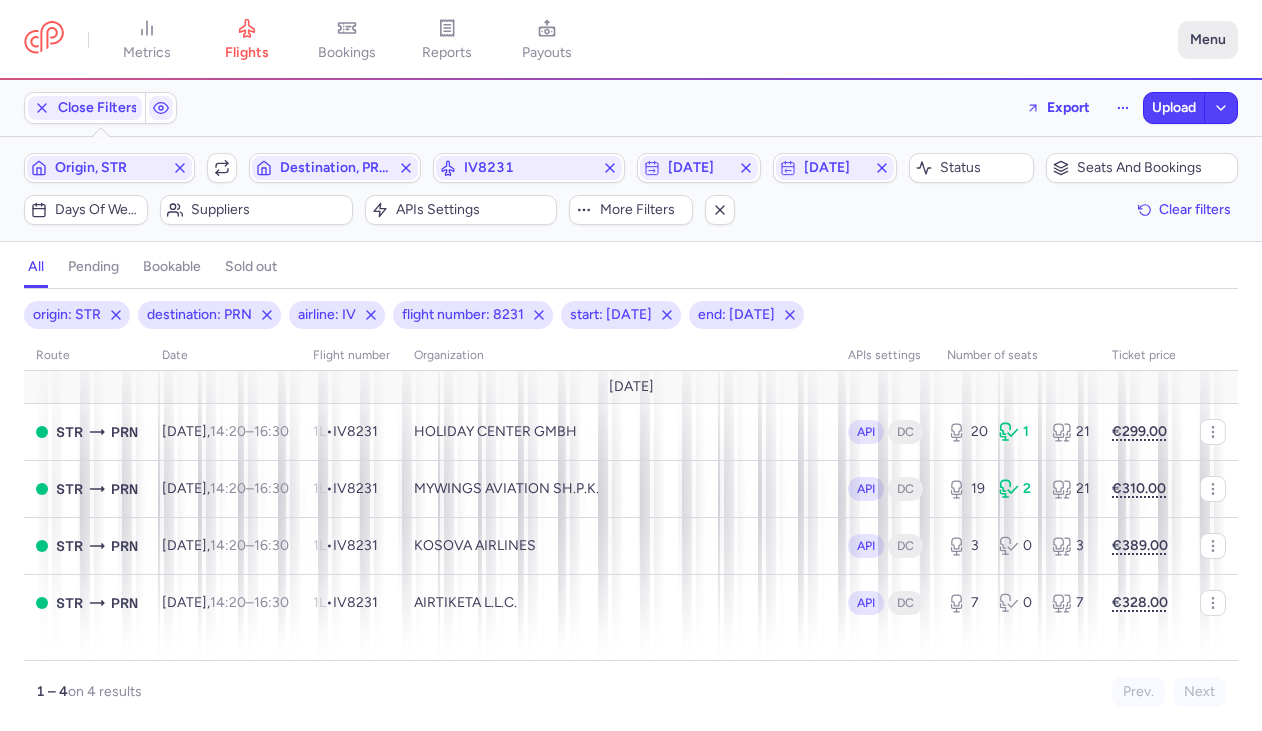 click on "Menu" at bounding box center [1208, 40] 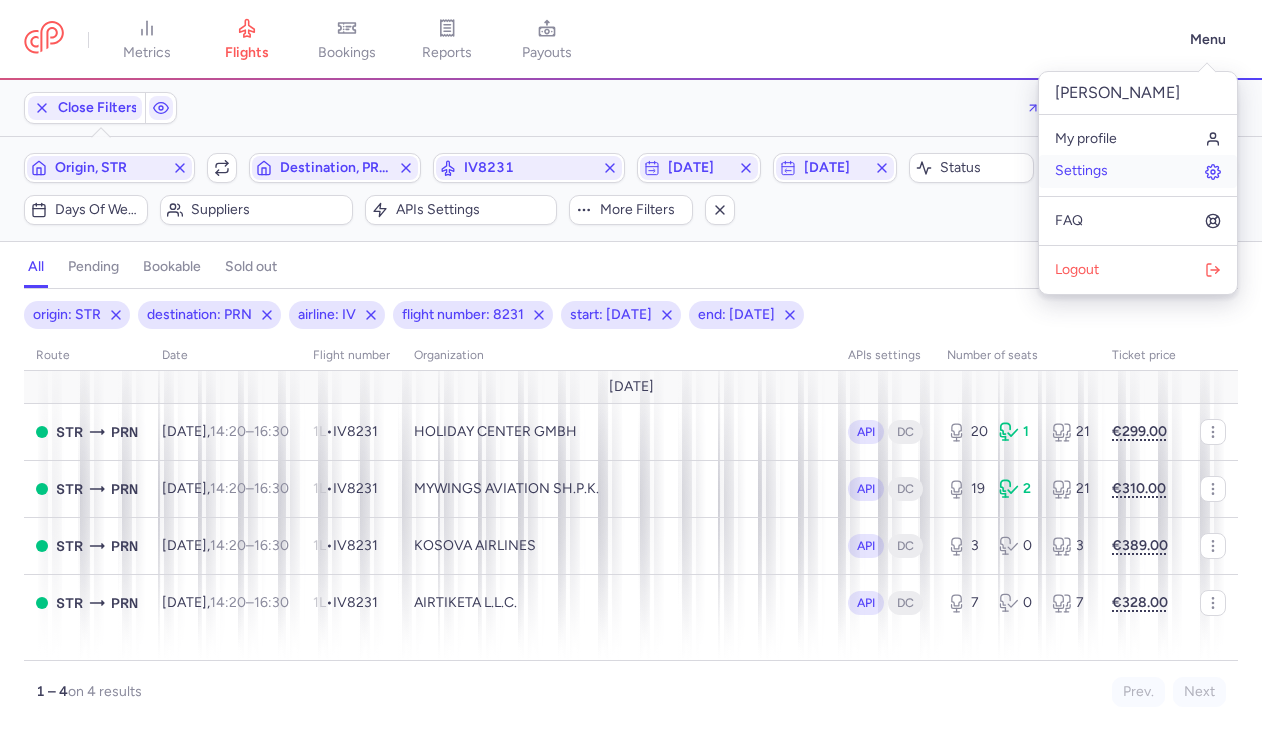 click on "Settings" at bounding box center [1138, 171] 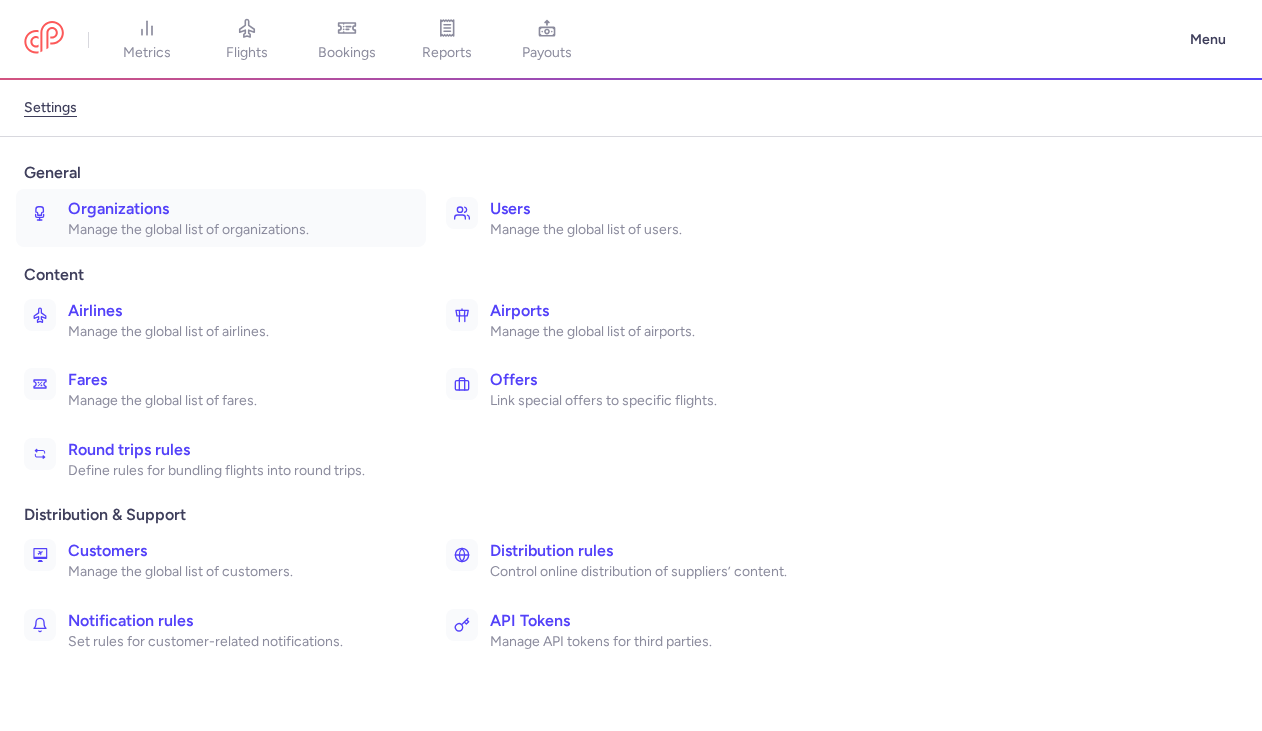 click on "Organizations" at bounding box center [235, 209] 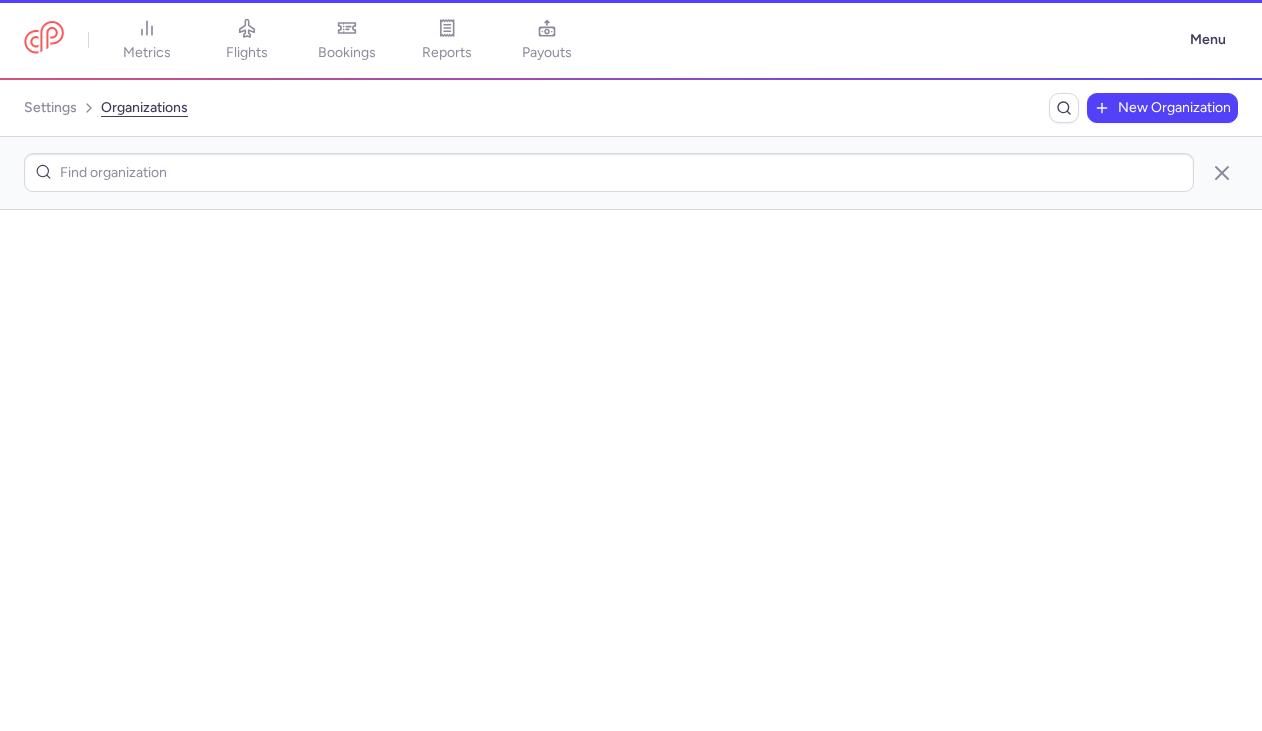 scroll, scrollTop: 0, scrollLeft: 0, axis: both 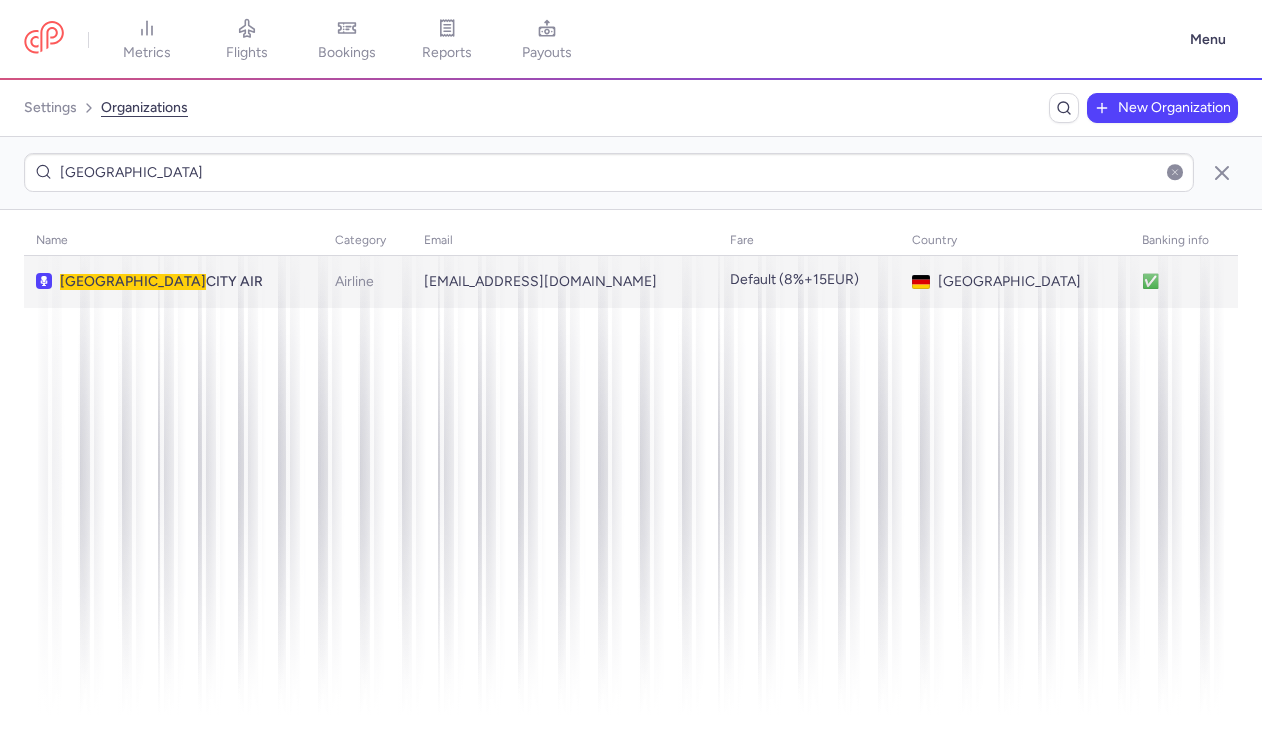 type on "[GEOGRAPHIC_DATA]" 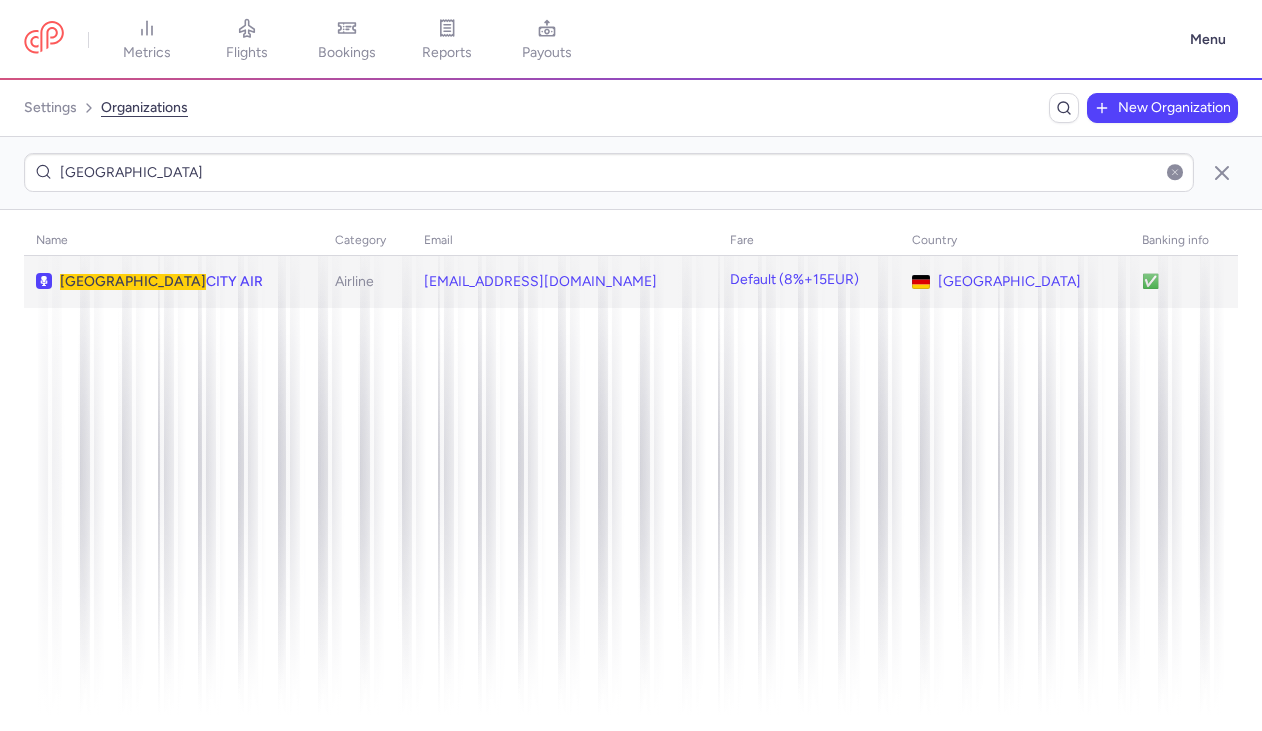 click on "MANNHEIM  CITY AIR" at bounding box center [172, 282] 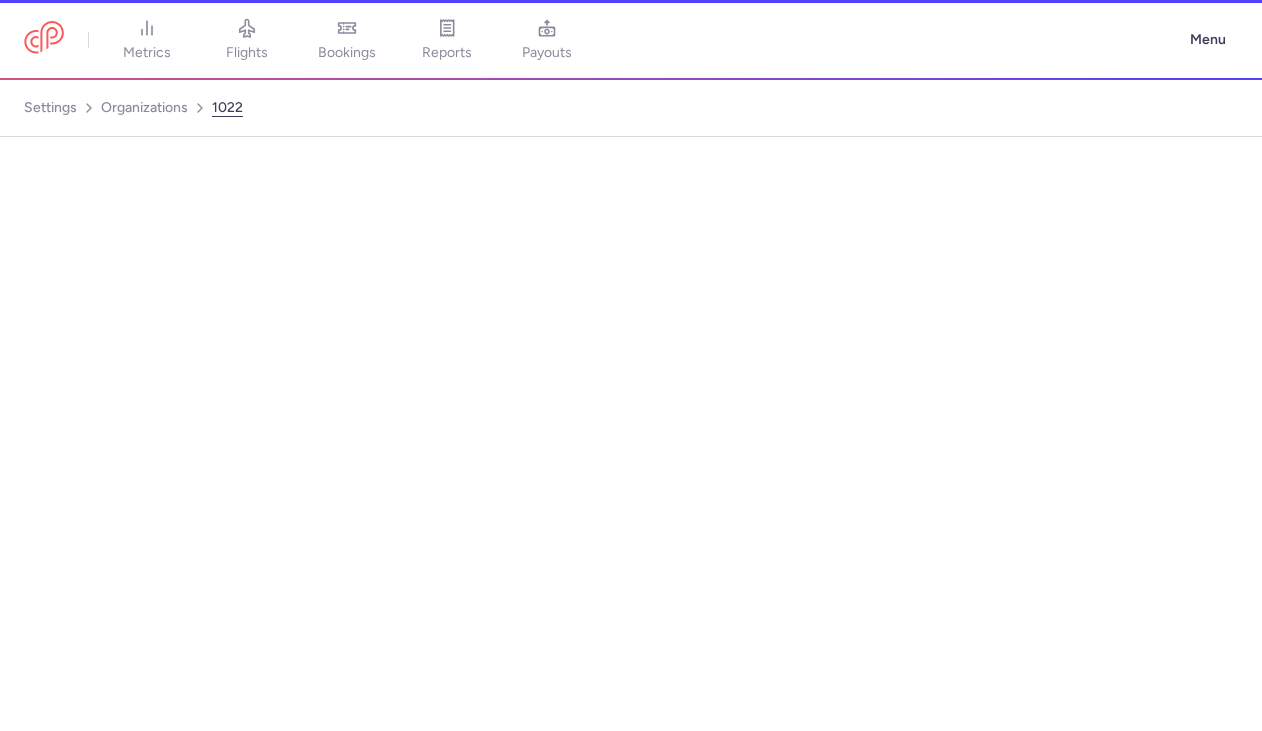 select on "AIRLINE" 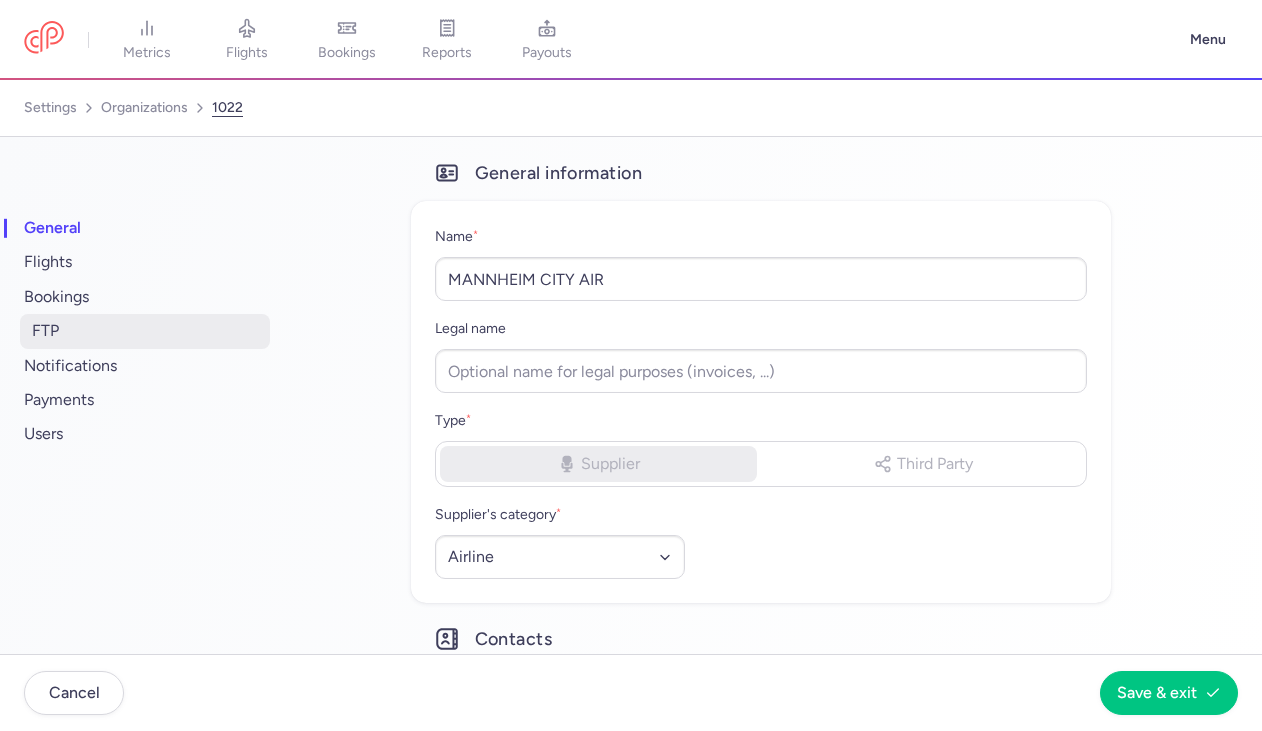 click on "FTP" at bounding box center [145, 331] 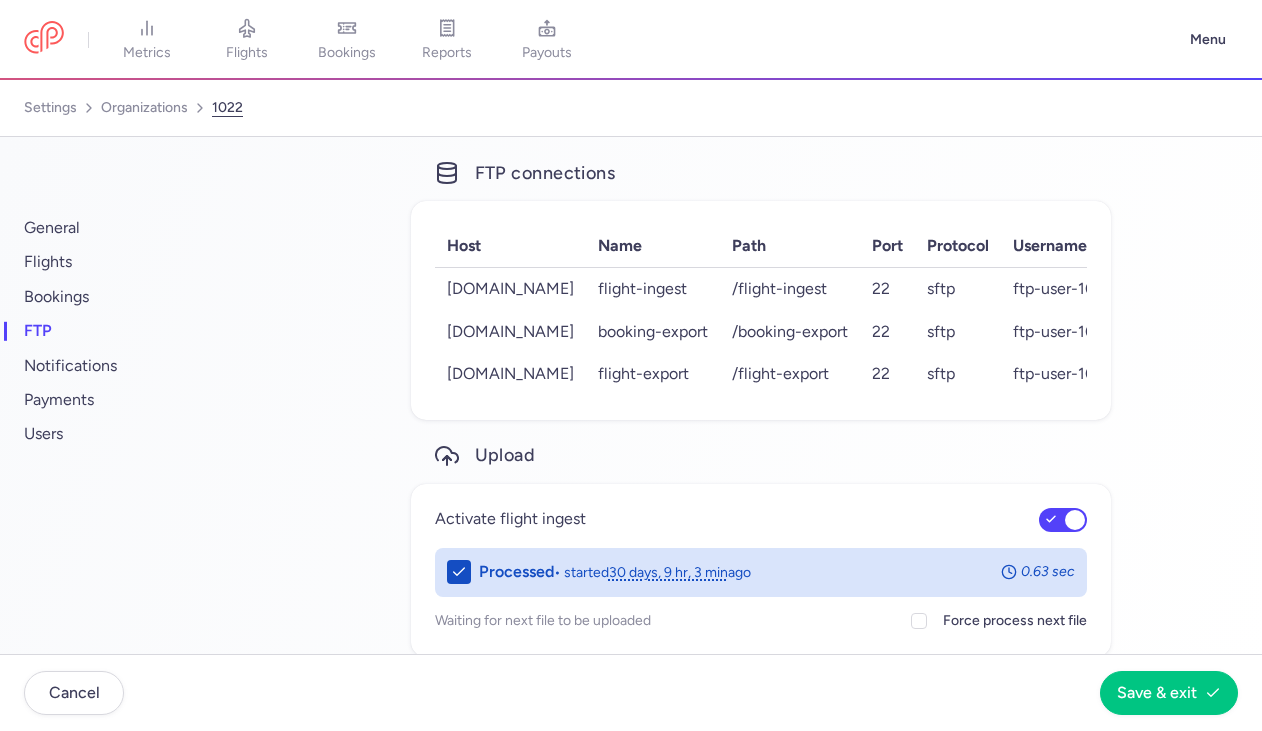 scroll, scrollTop: 26, scrollLeft: 0, axis: vertical 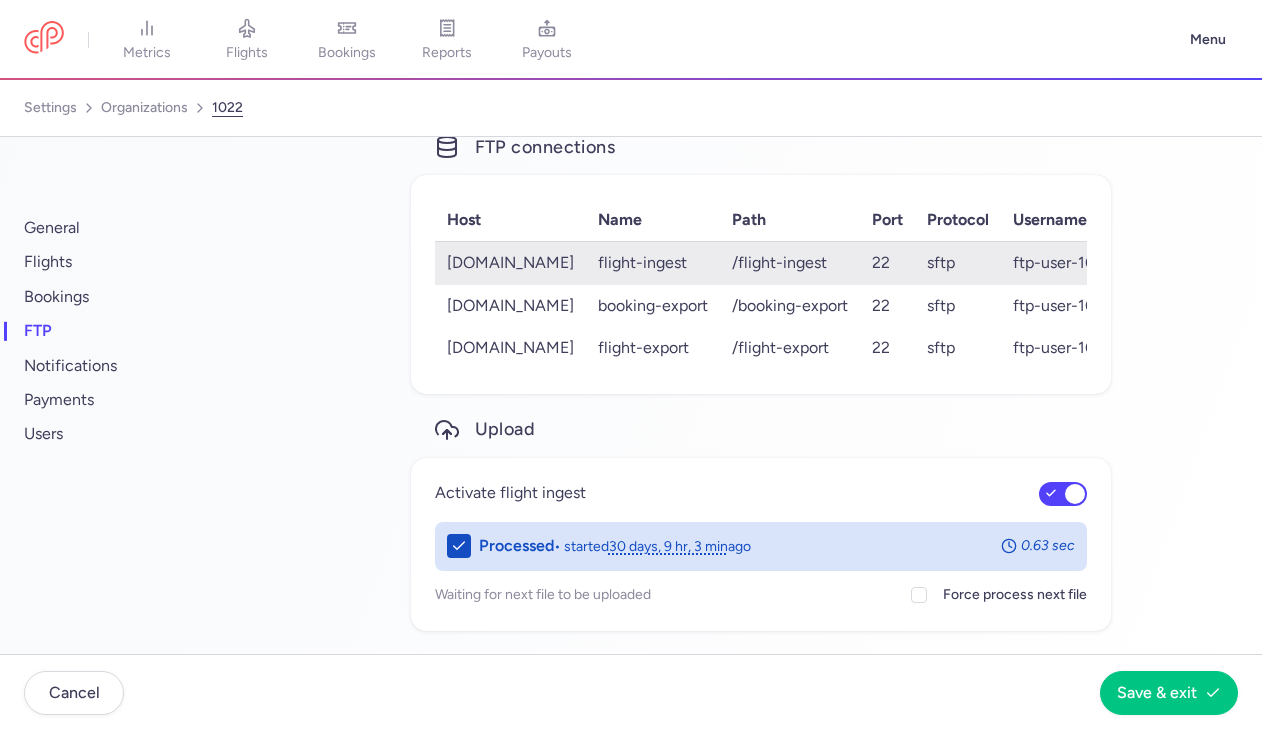 click on "flight-ingest" 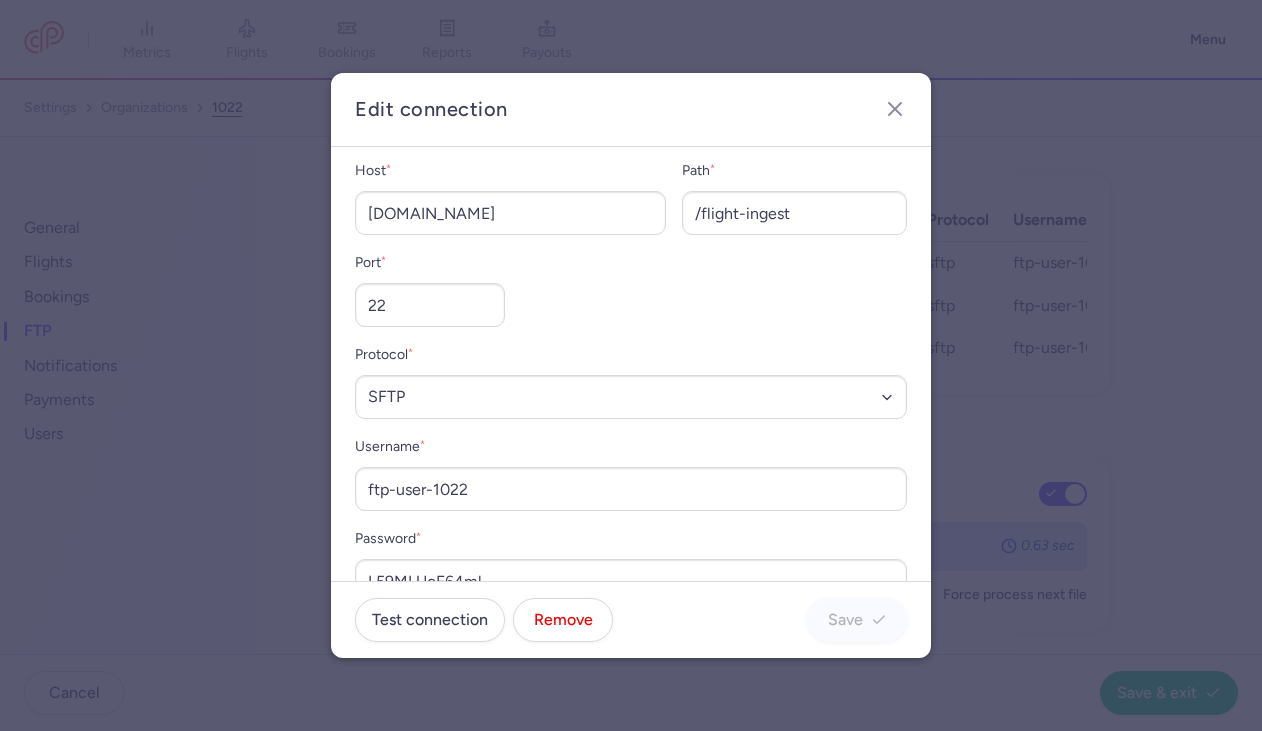scroll, scrollTop: 150, scrollLeft: 0, axis: vertical 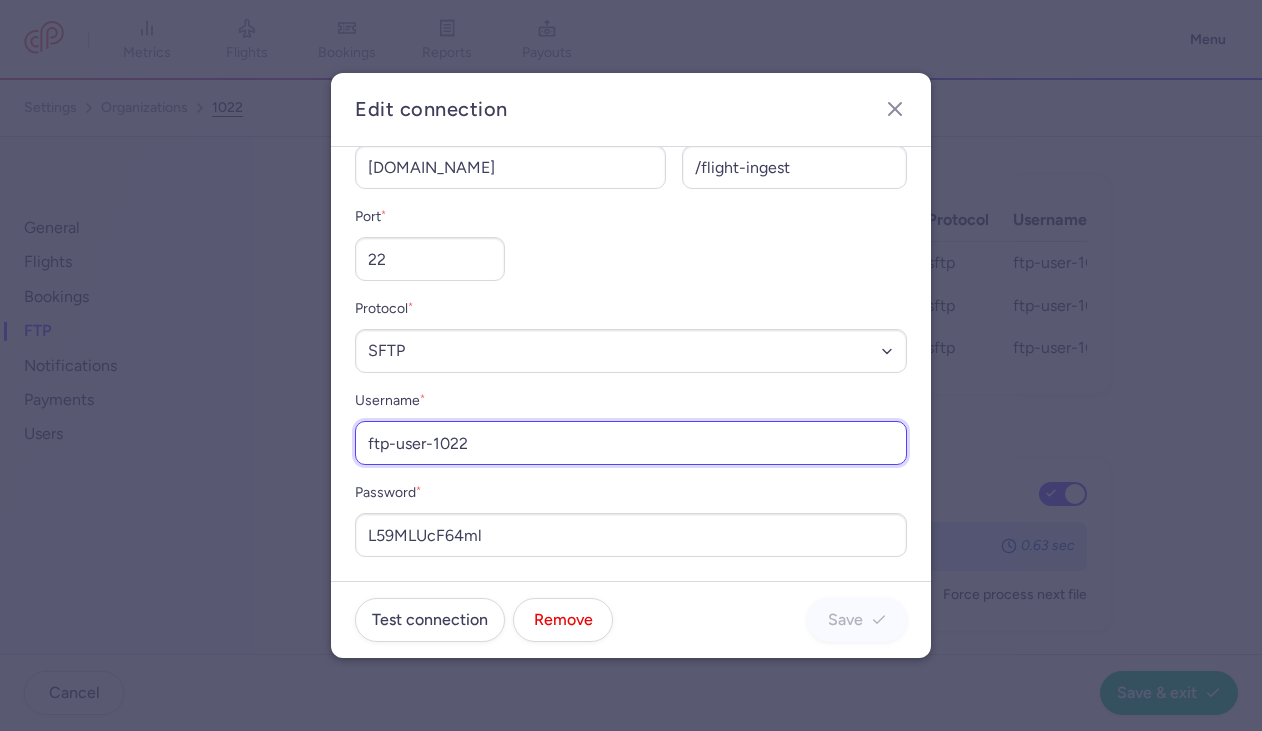 click on "ftp-user-1022" at bounding box center (631, 443) 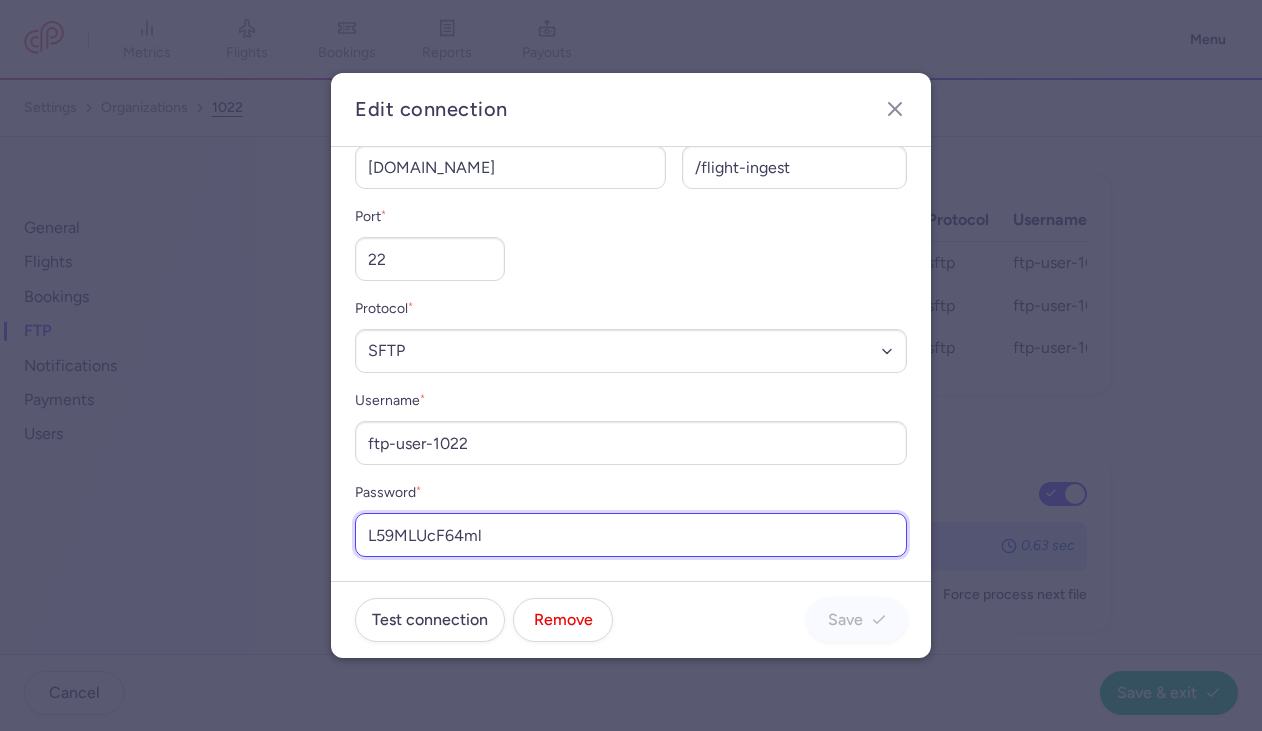 click on "L59MLUcF64ml" at bounding box center (631, 535) 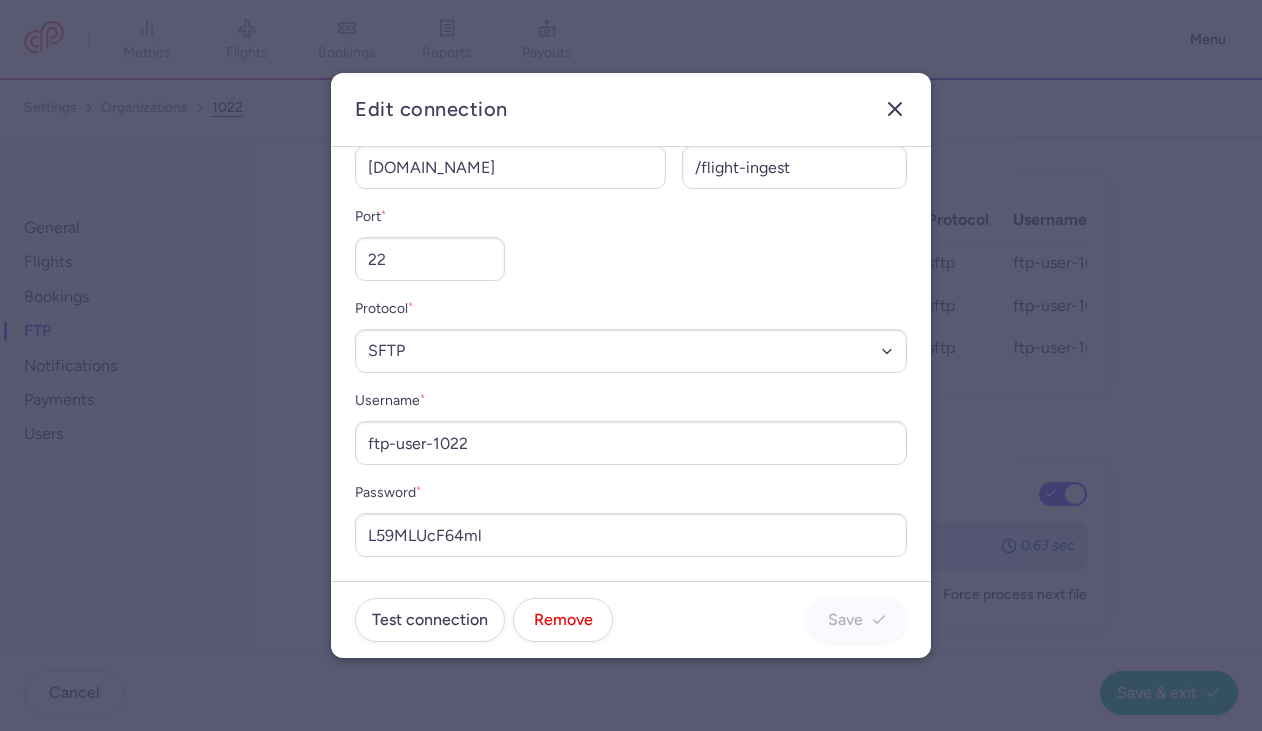 click 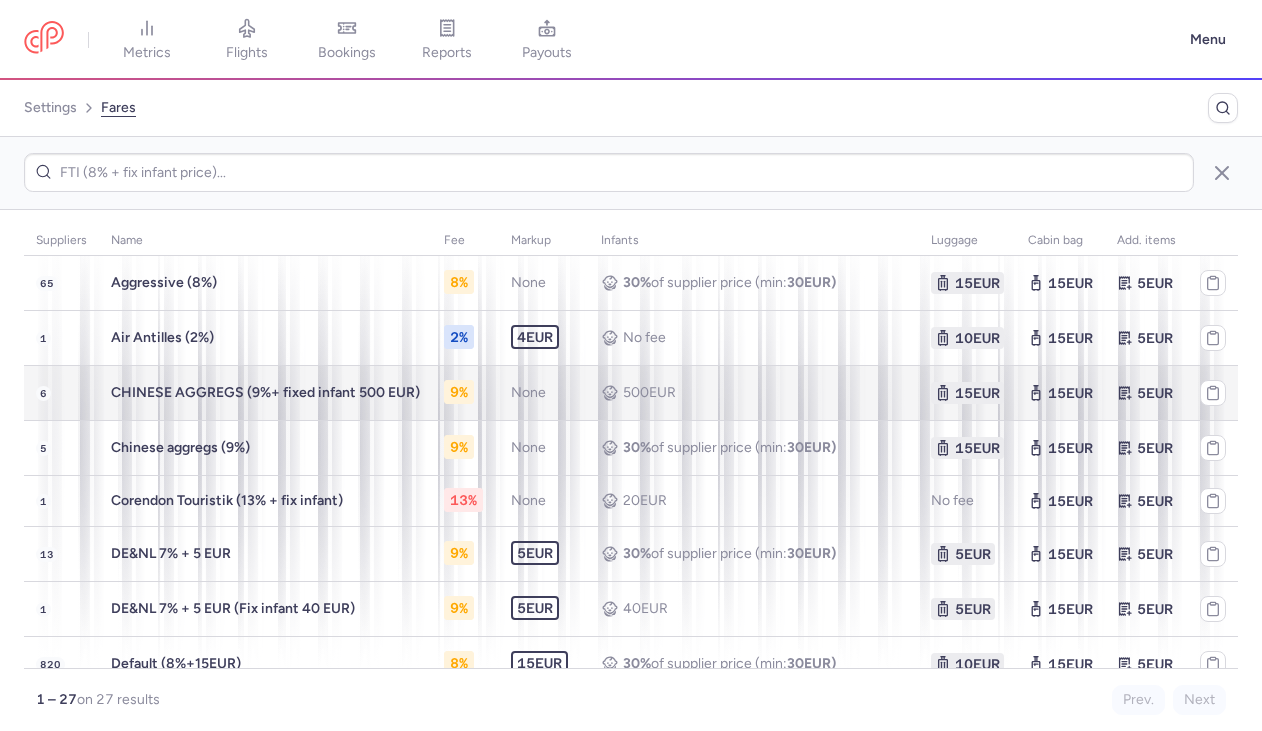scroll, scrollTop: 0, scrollLeft: 0, axis: both 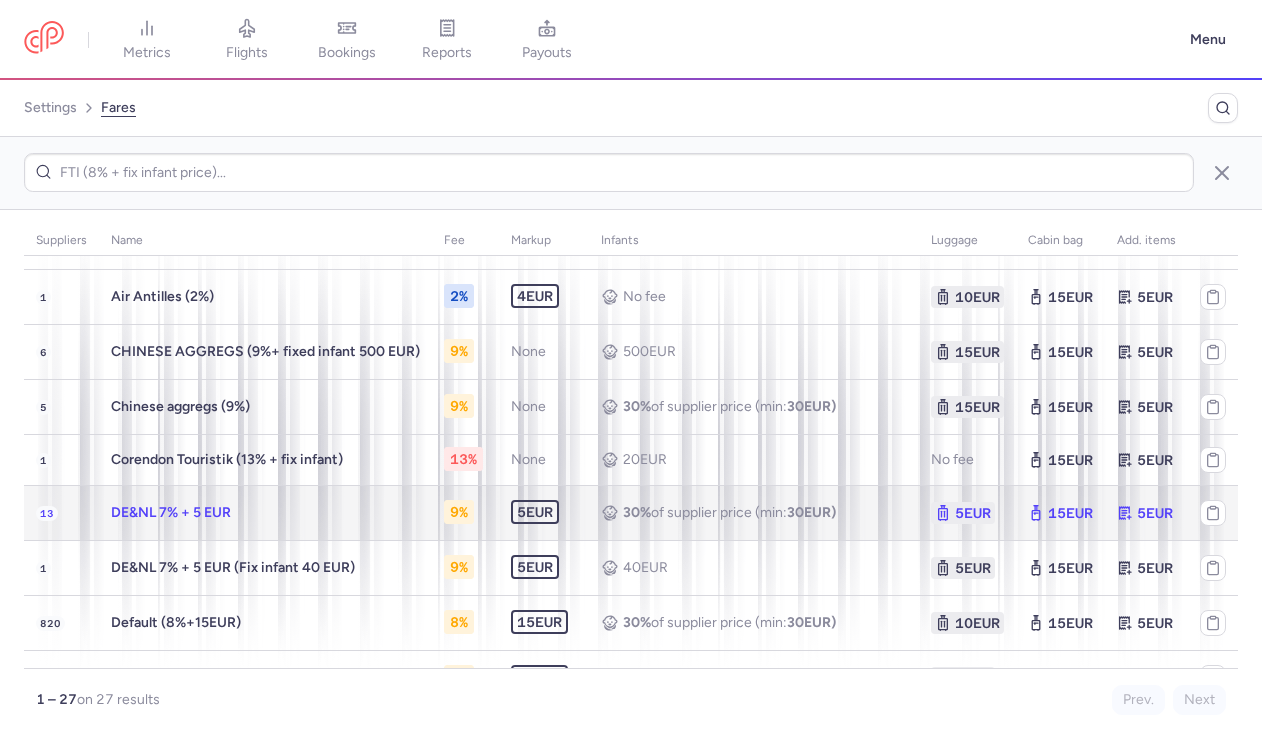 click on "DE&NL 7% + 5 EUR" at bounding box center (265, 512) 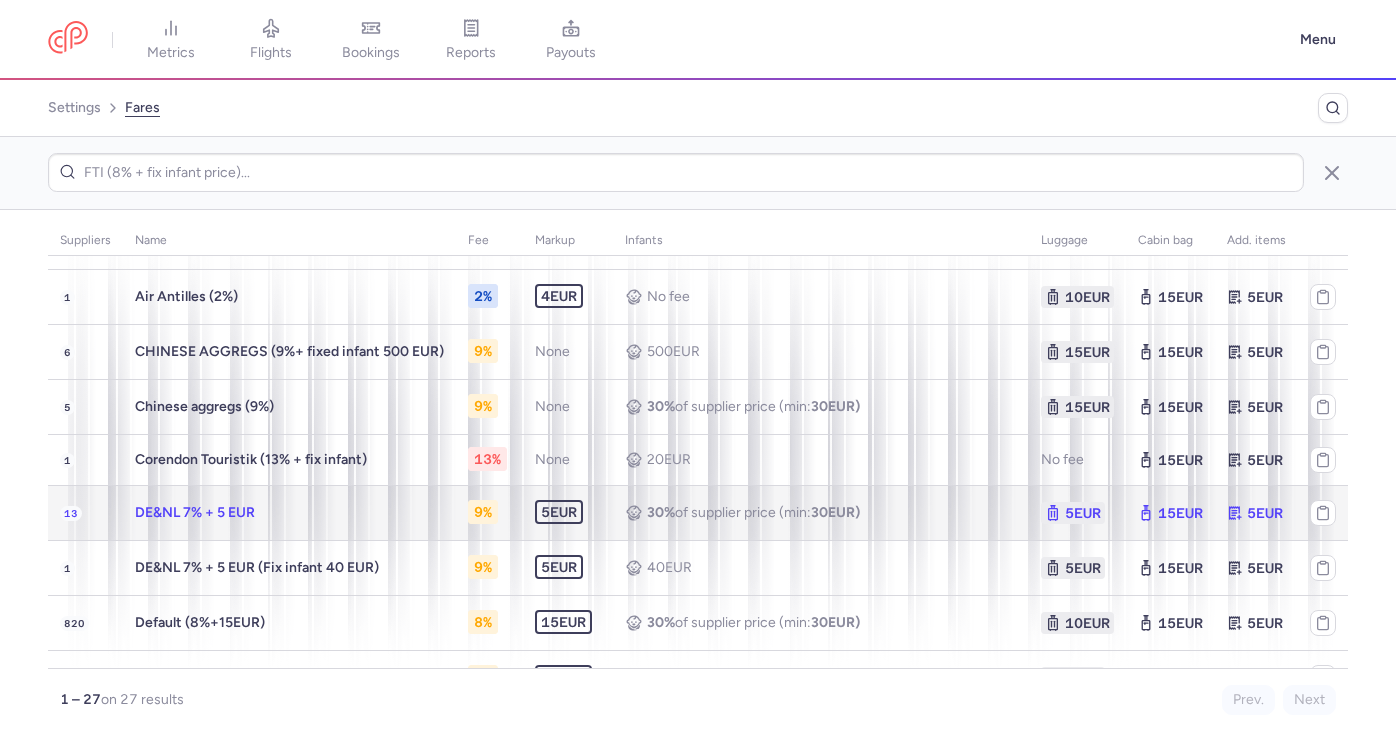 click on "30%  of supplier price (min:  30 eur)" at bounding box center (821, 512) 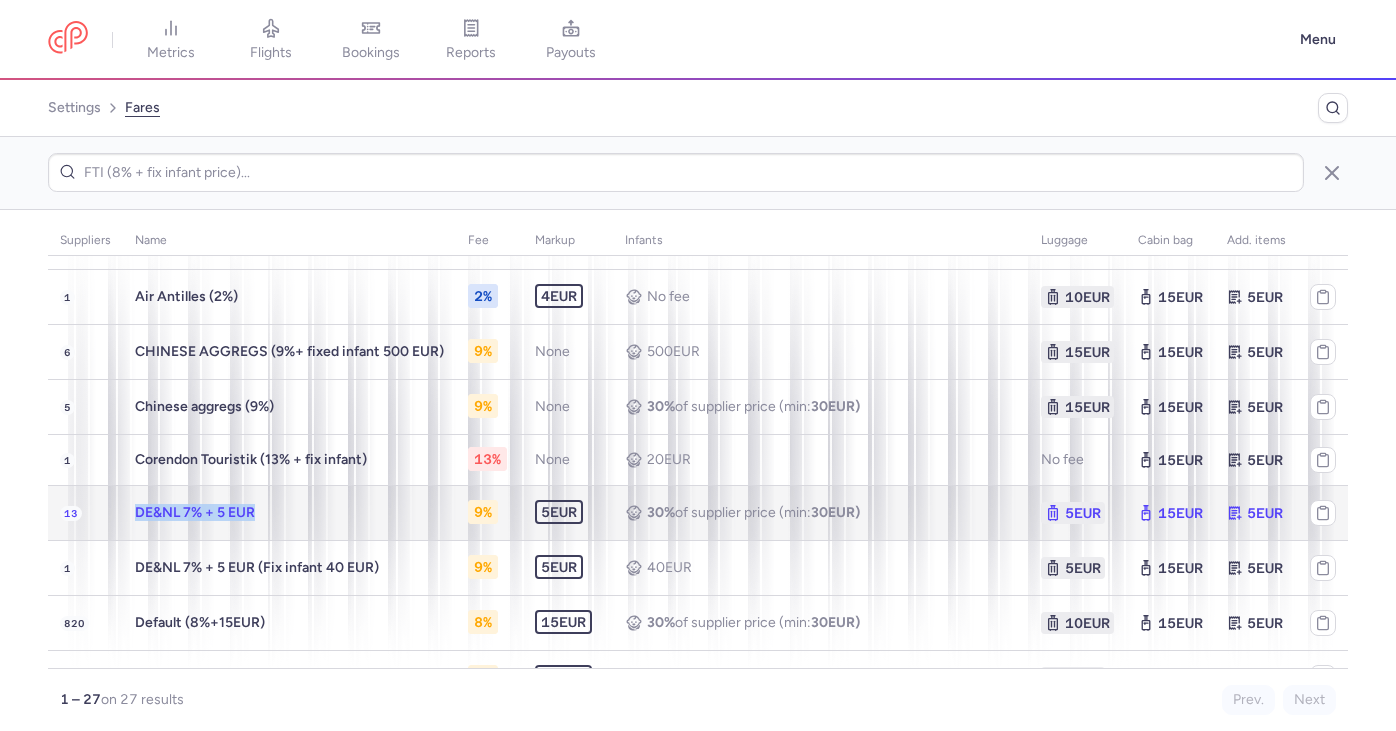 click on "DE&NL 7% + 5 EUR" at bounding box center [289, 512] 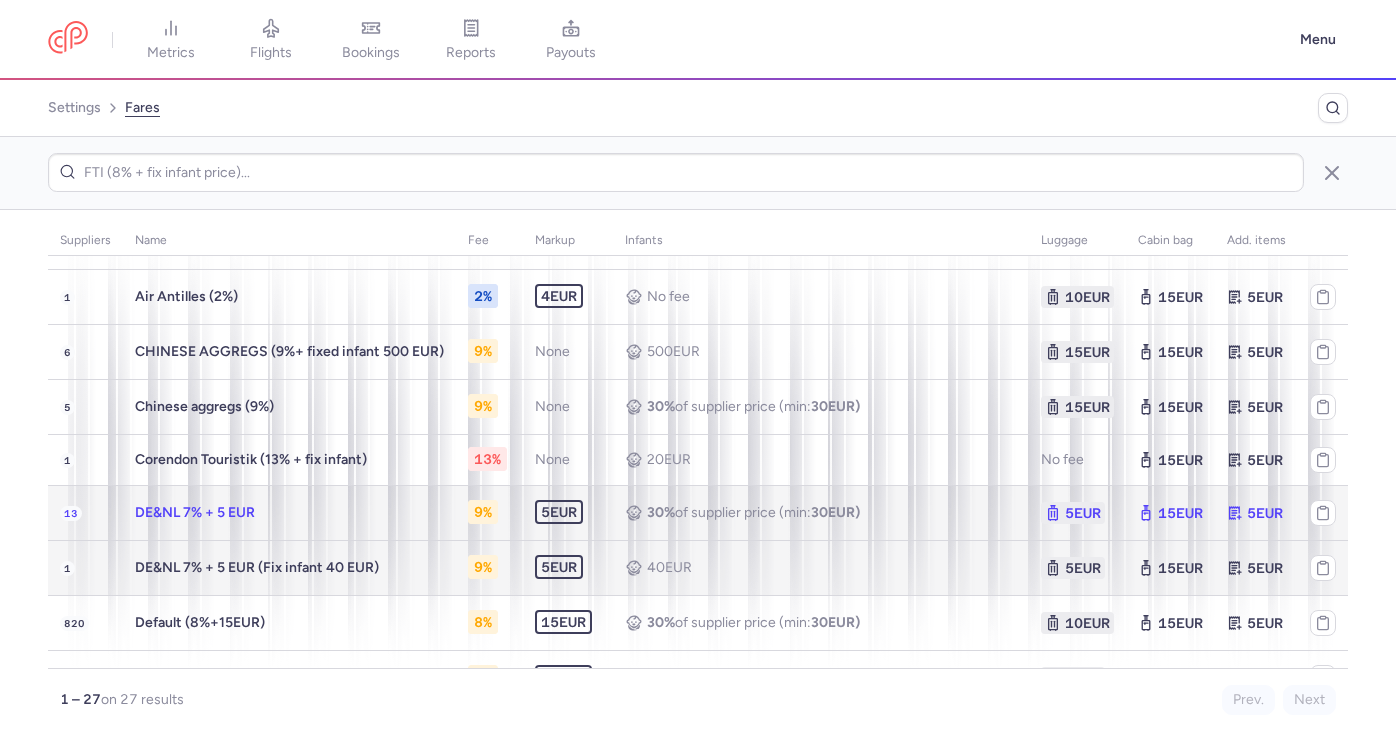 click on "DE&NL 7% + 5 EUR (Fix infant 40 EUR)" at bounding box center (257, 567) 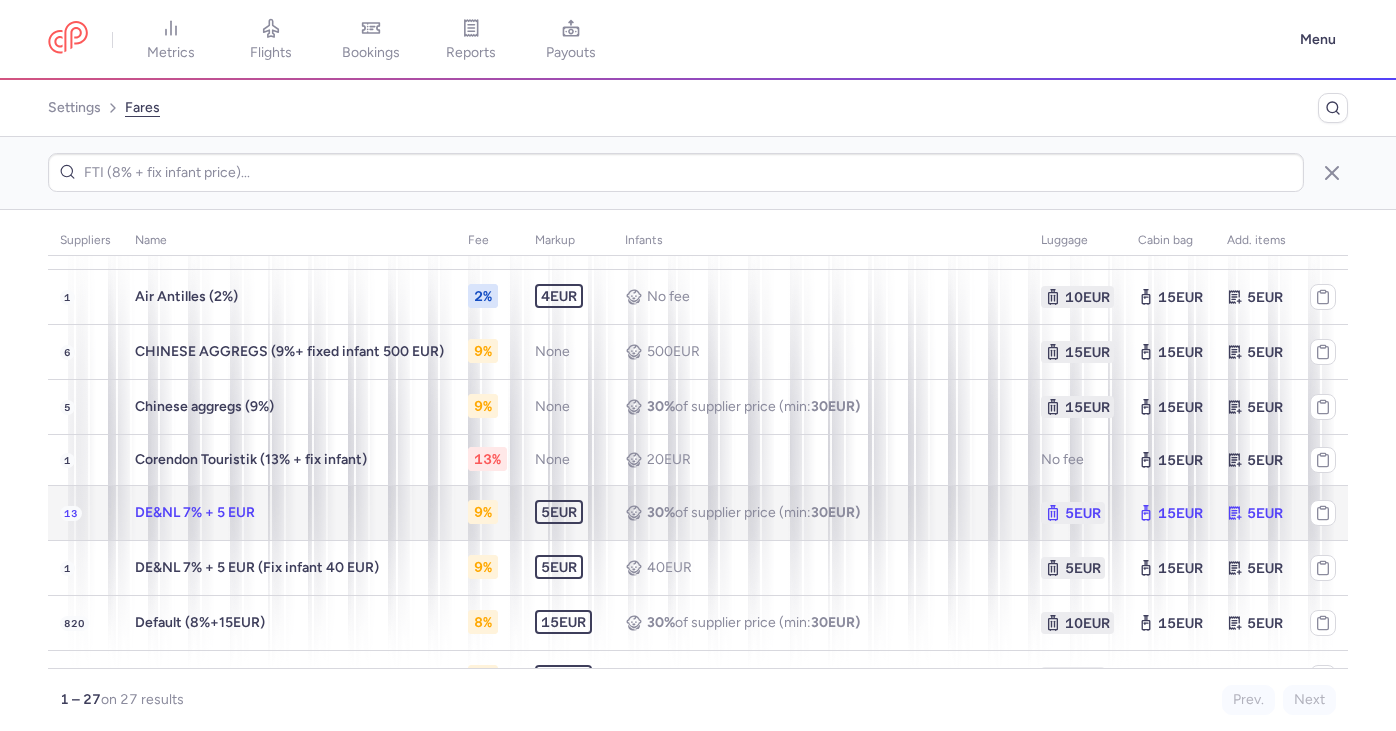 click on "DE&NL 7% + 5 EUR" at bounding box center [289, 512] 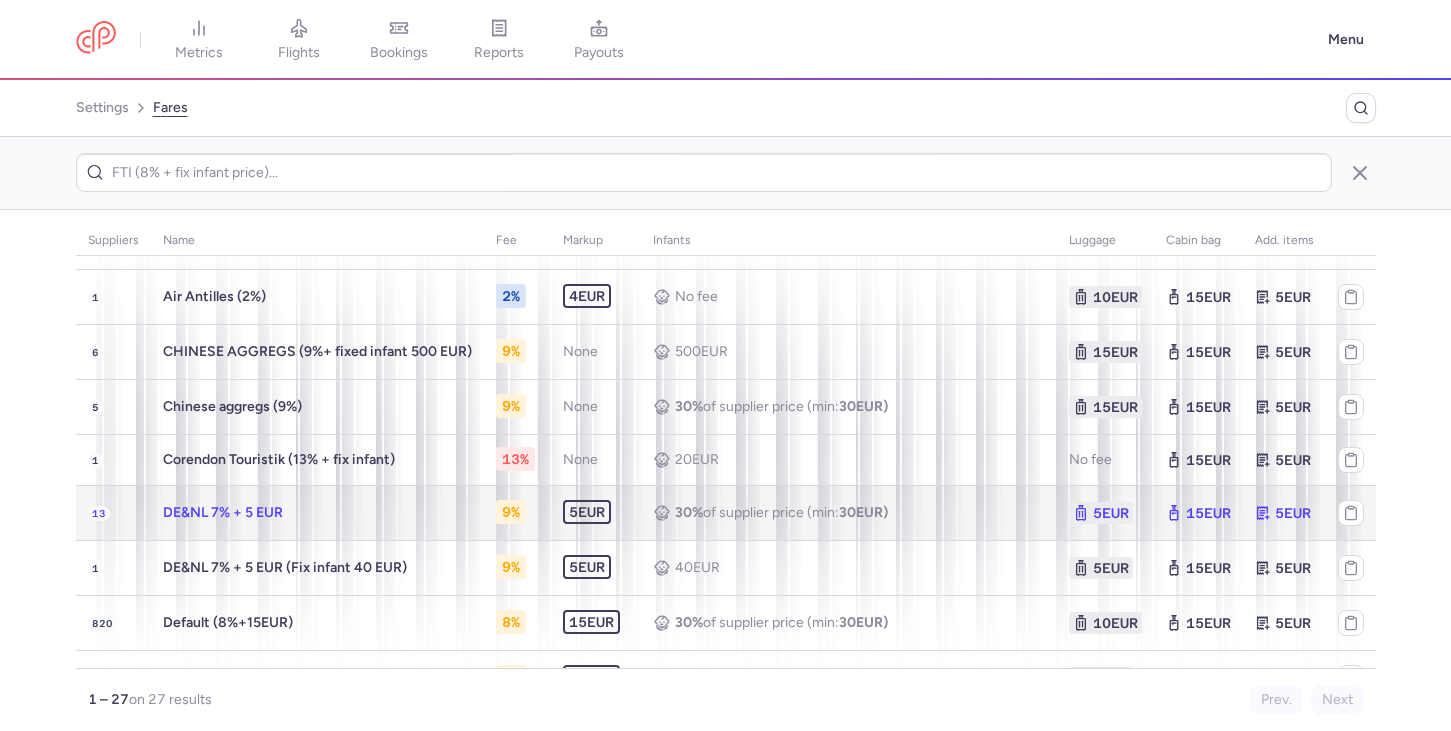 click on "DE&NL 7% + 5 EUR" at bounding box center [317, 512] 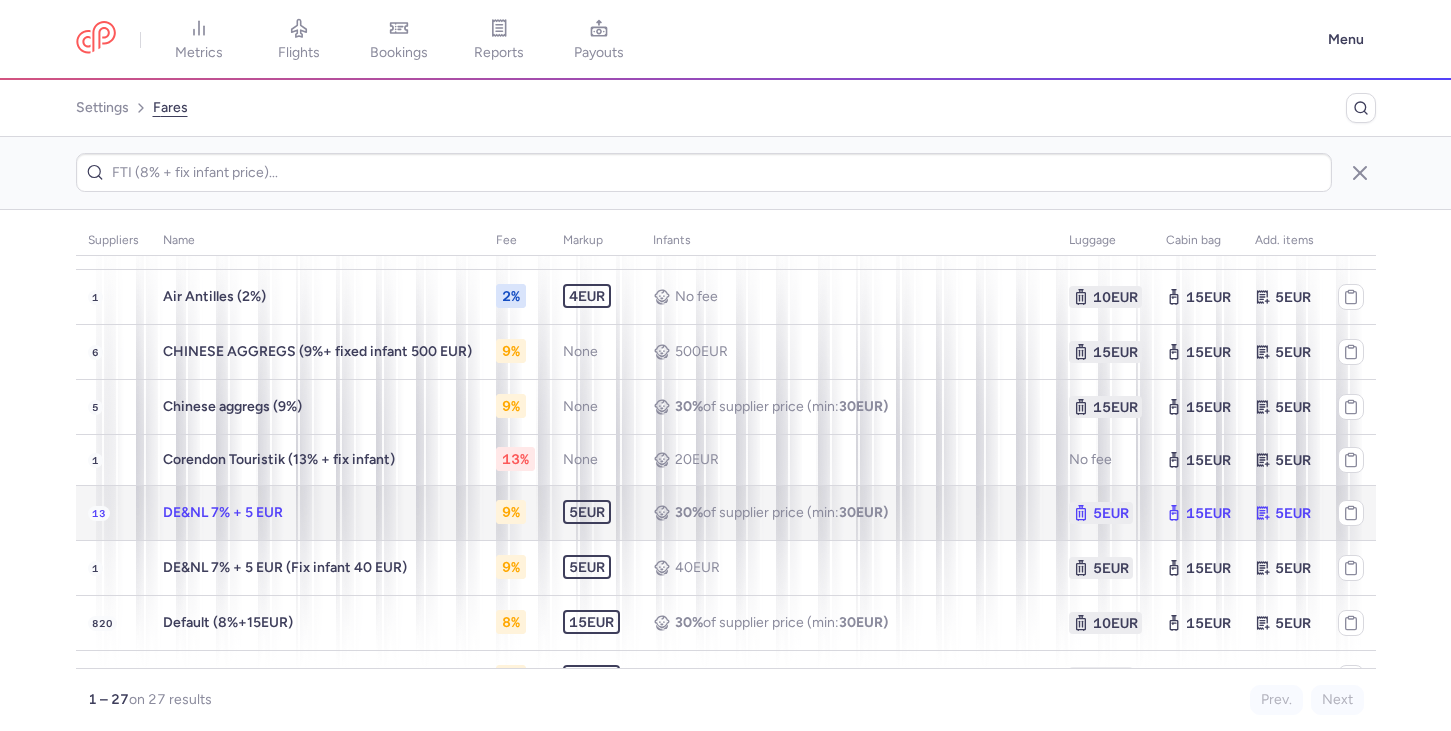 click on "DE&NL 7% + 5 EUR" at bounding box center (223, 512) 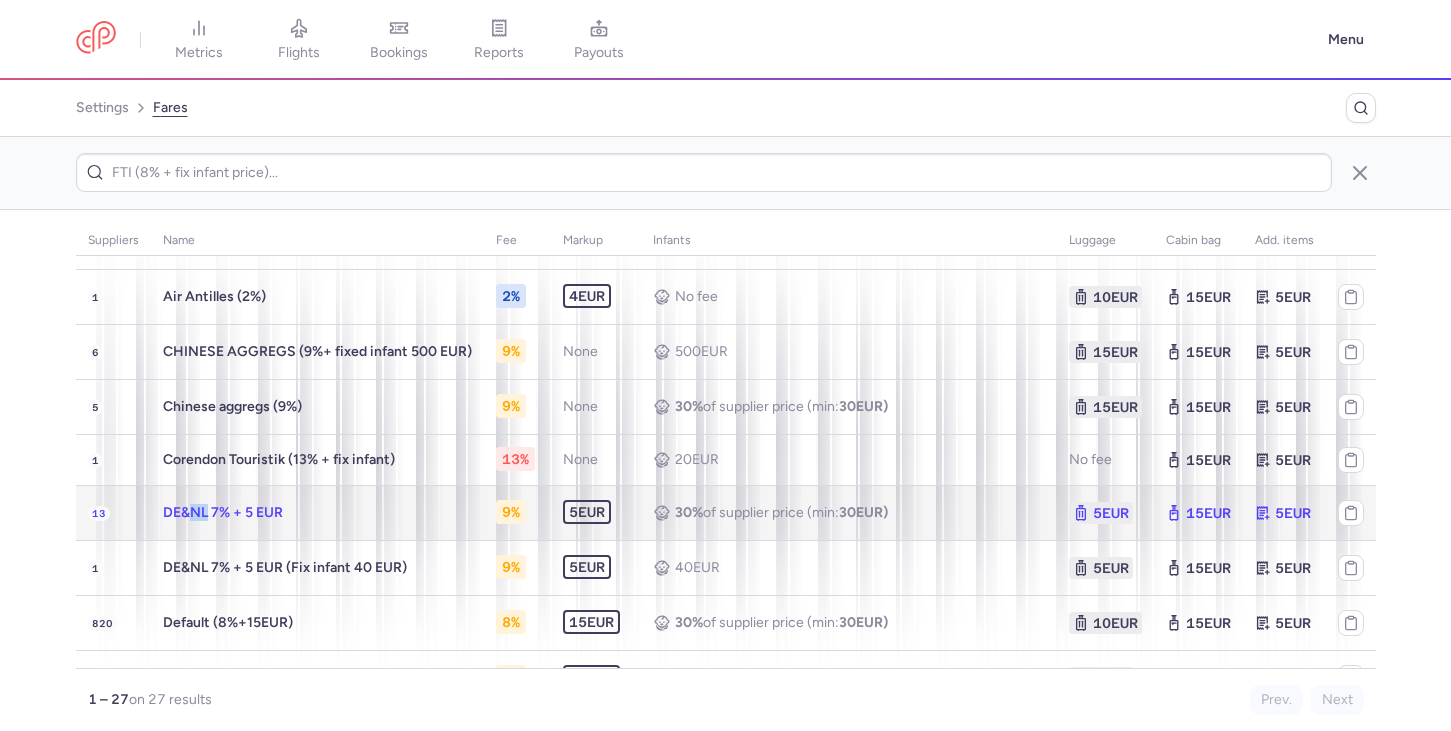 click on "DE&NL 7% + 5 EUR" at bounding box center (223, 512) 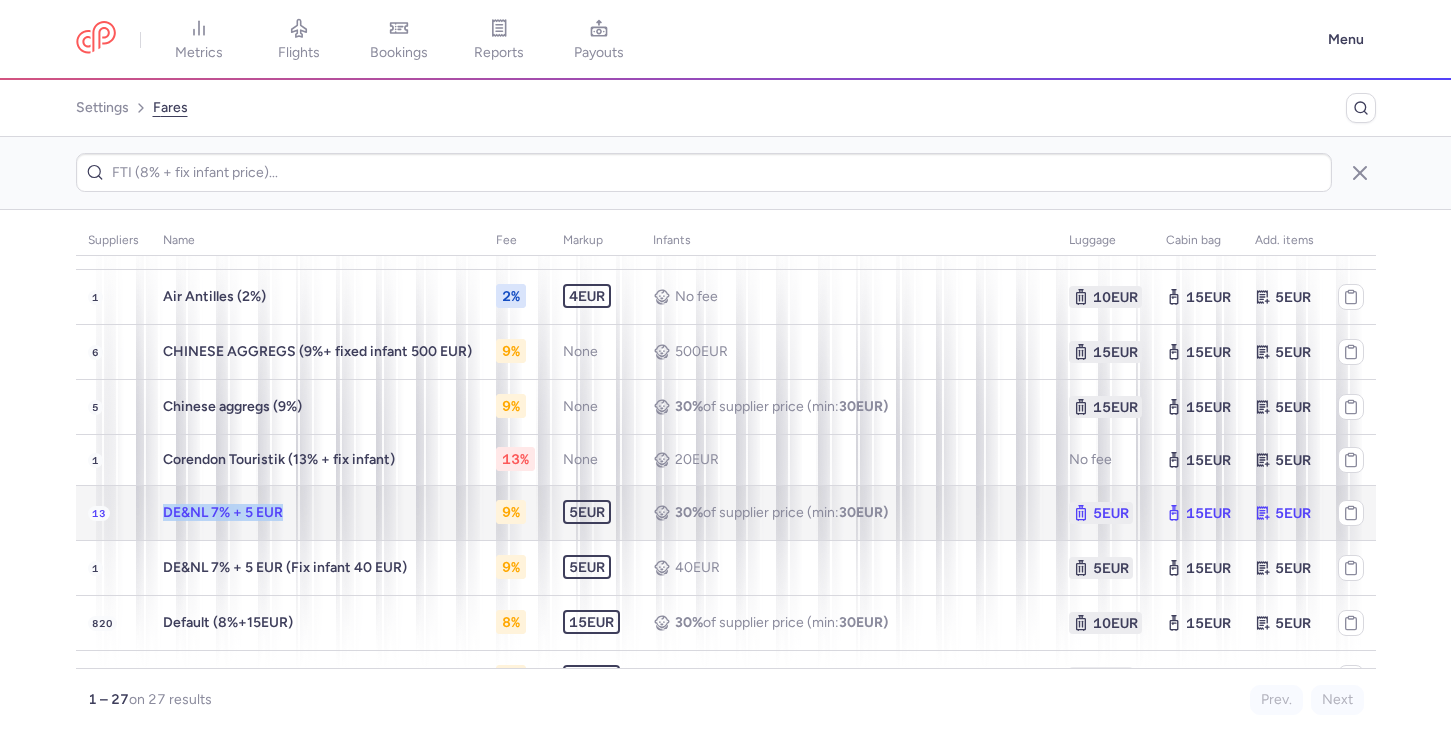 click on "DE&NL 7% + 5 EUR" at bounding box center (223, 512) 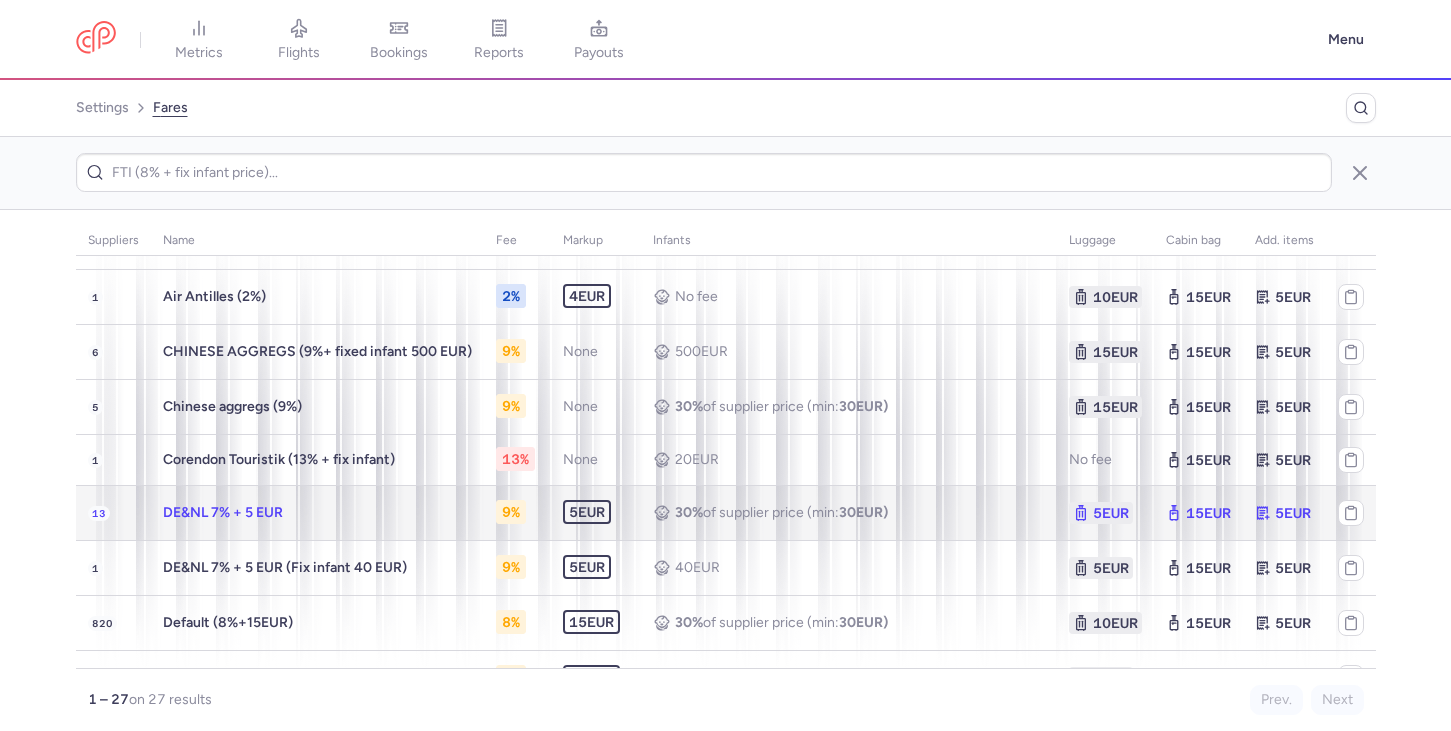 click on "DE&NL 7% + 5 EUR" at bounding box center (317, 512) 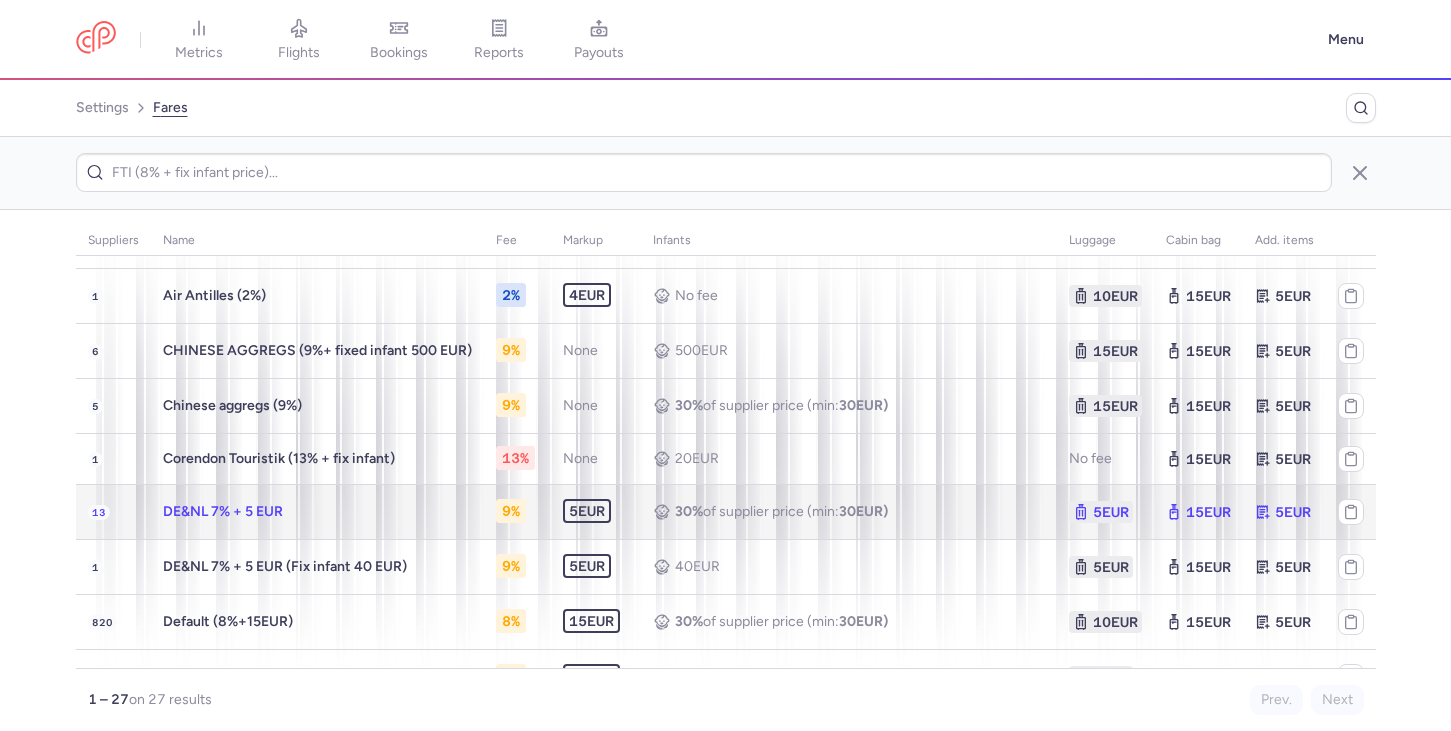 click on "DE&NL 7% + 5 EUR" at bounding box center (317, 511) 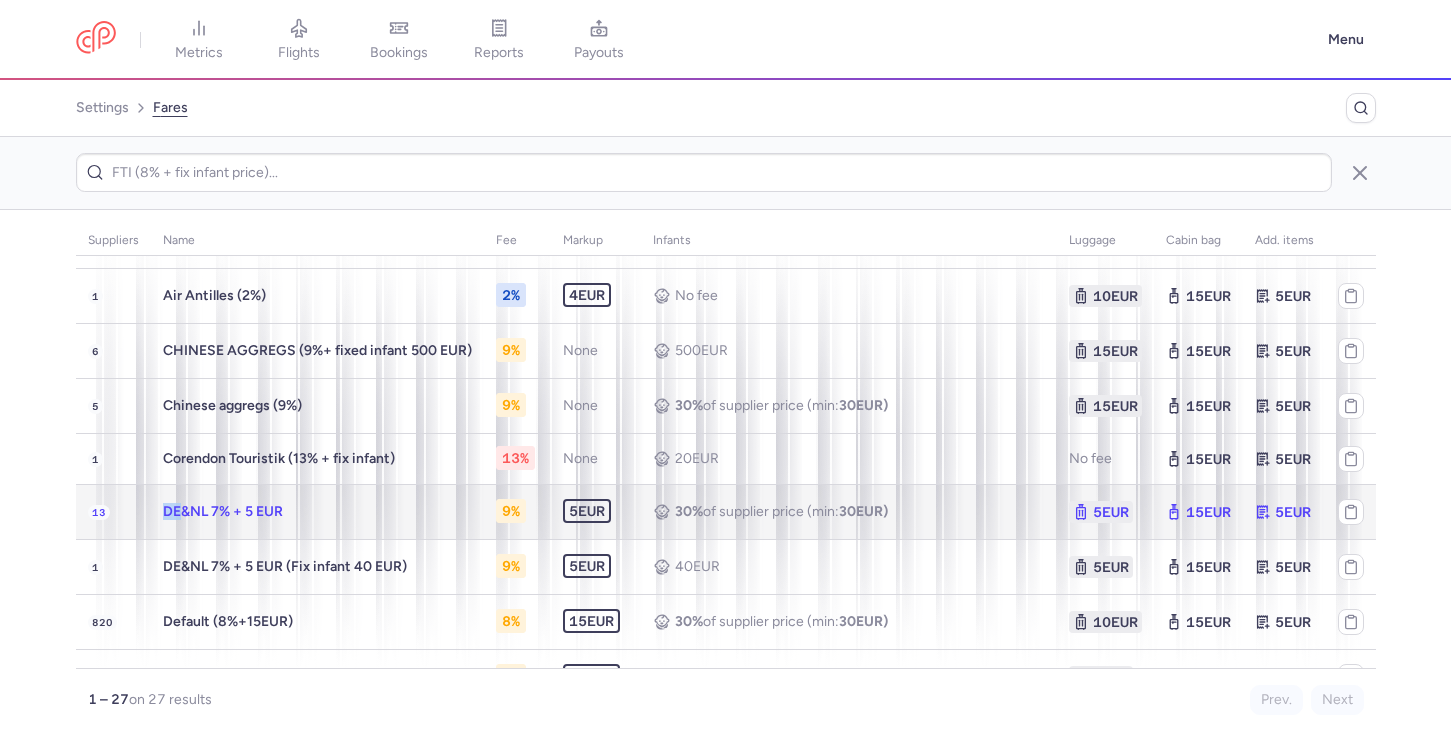 click on "DE&NL 7% + 5 EUR" at bounding box center (317, 511) 